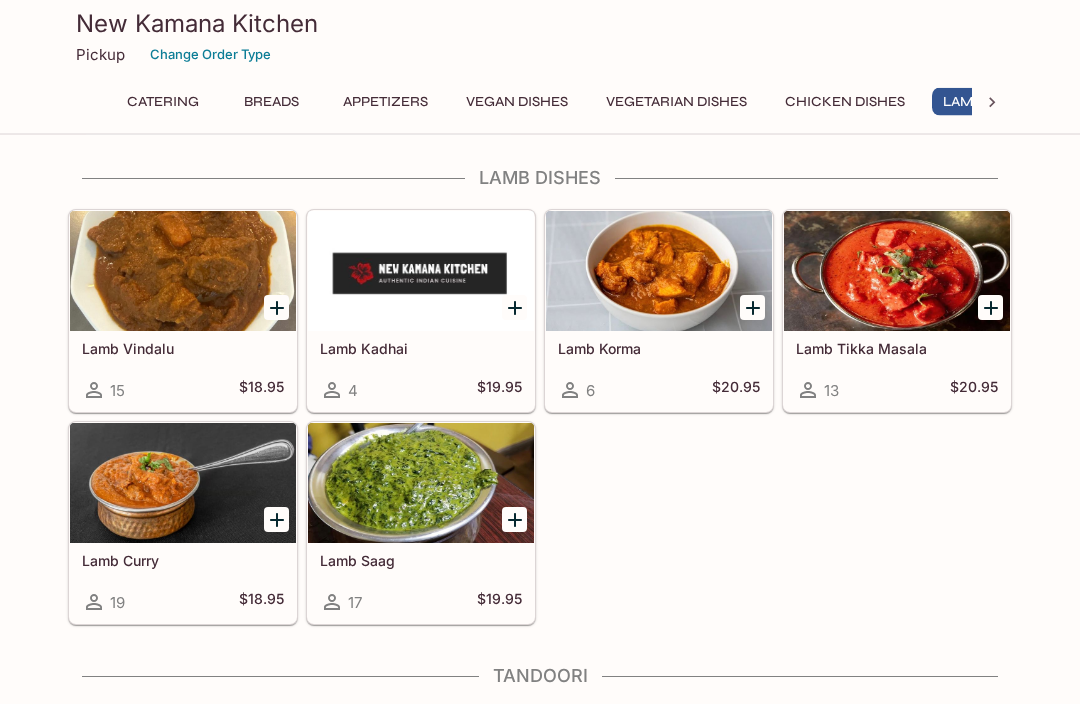scroll, scrollTop: 4057, scrollLeft: 0, axis: vertical 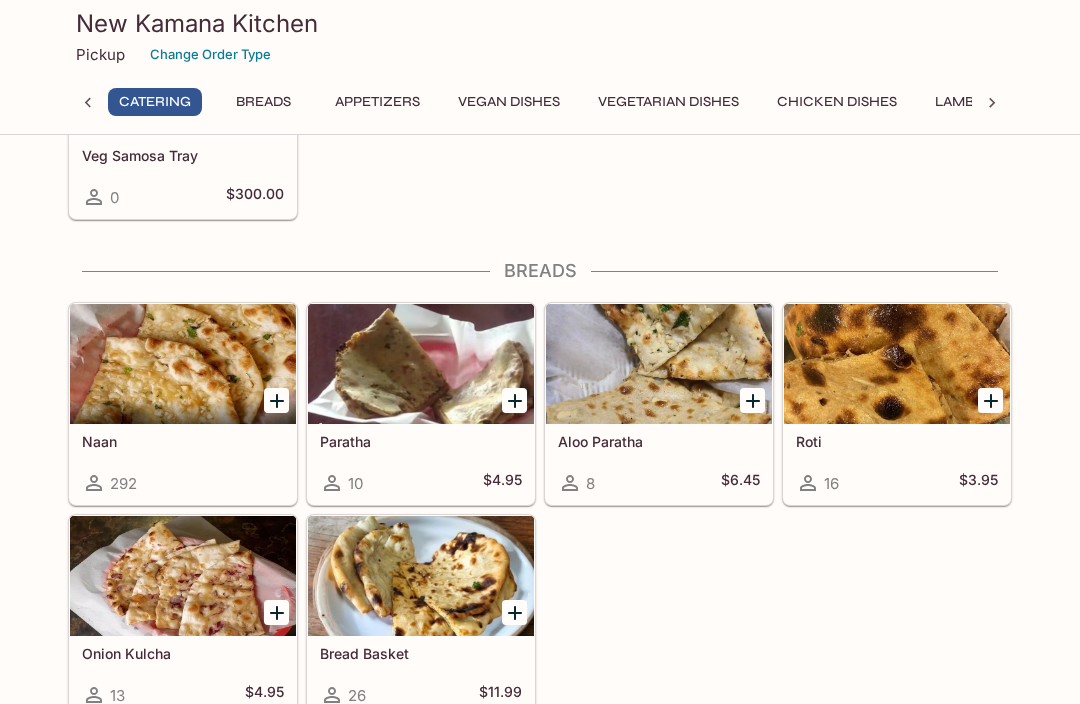 click 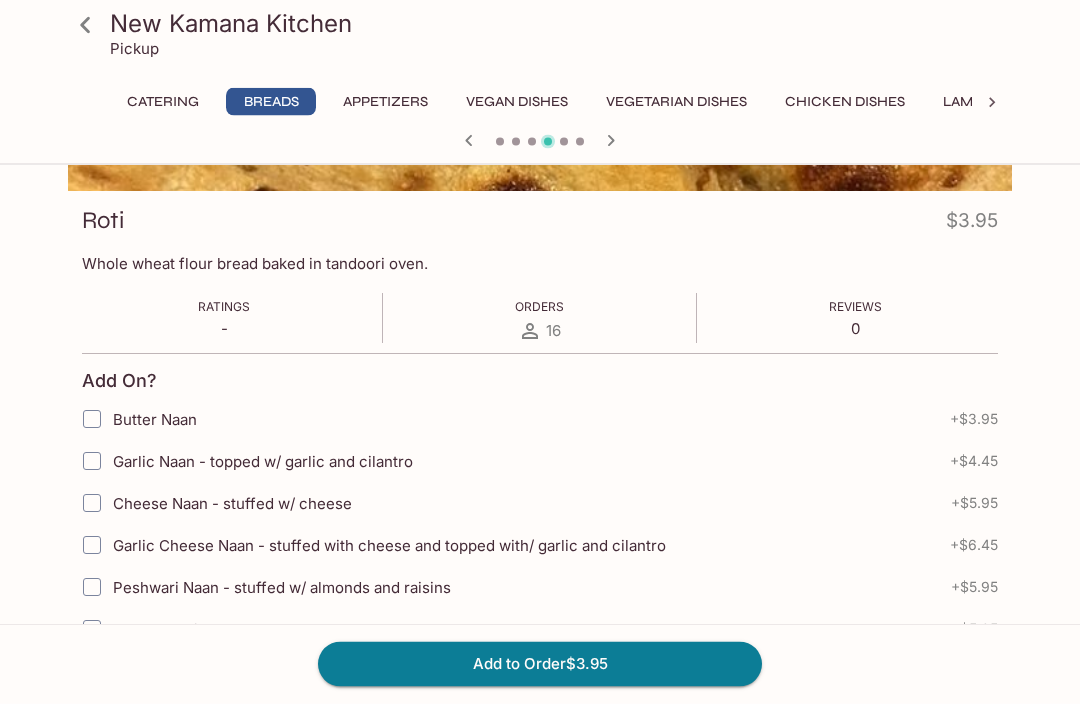 scroll, scrollTop: 247, scrollLeft: 0, axis: vertical 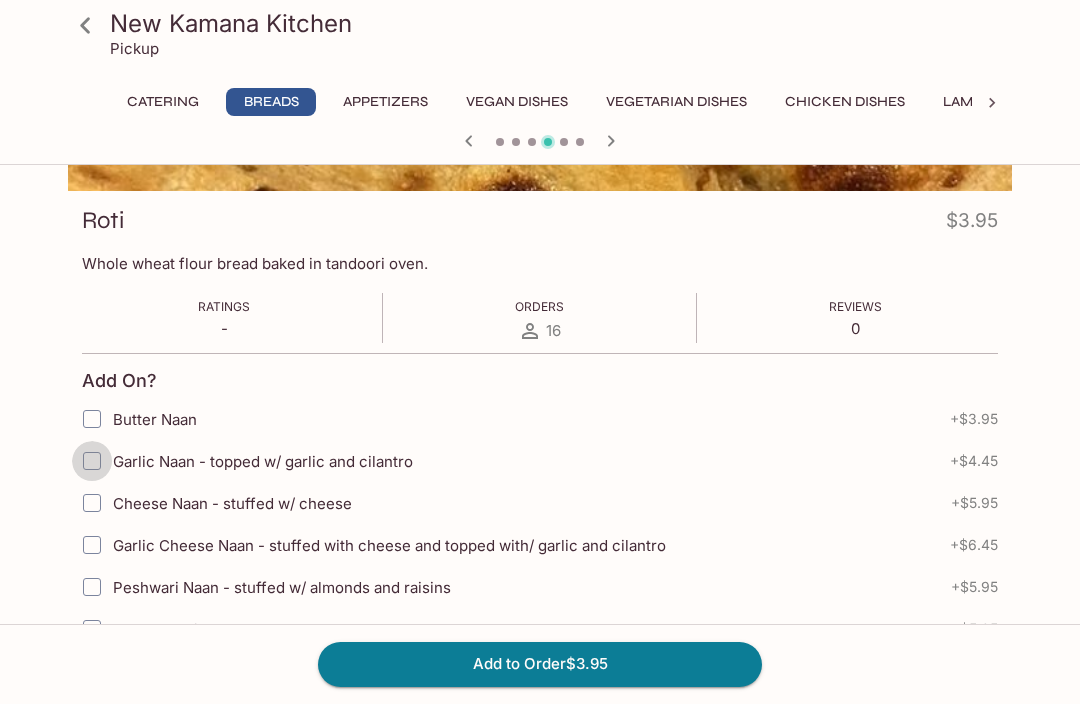 click on "Garlic Naan - topped w/ garlic and cilantro" at bounding box center [92, 461] 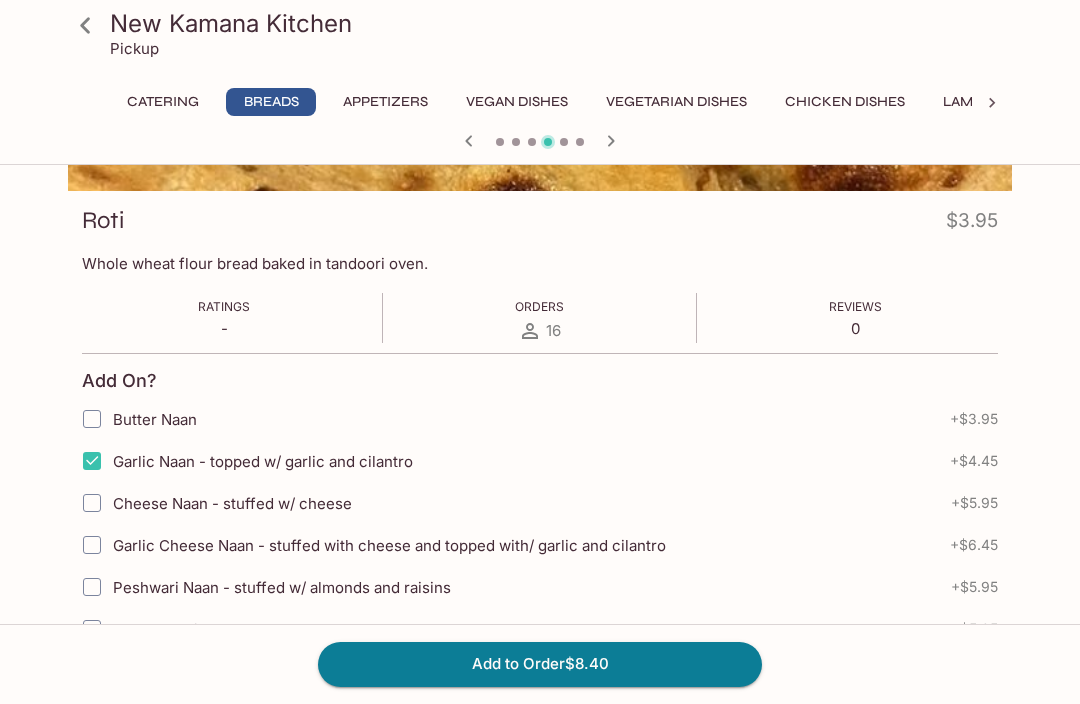 click on "Butter Naan" at bounding box center (92, 419) 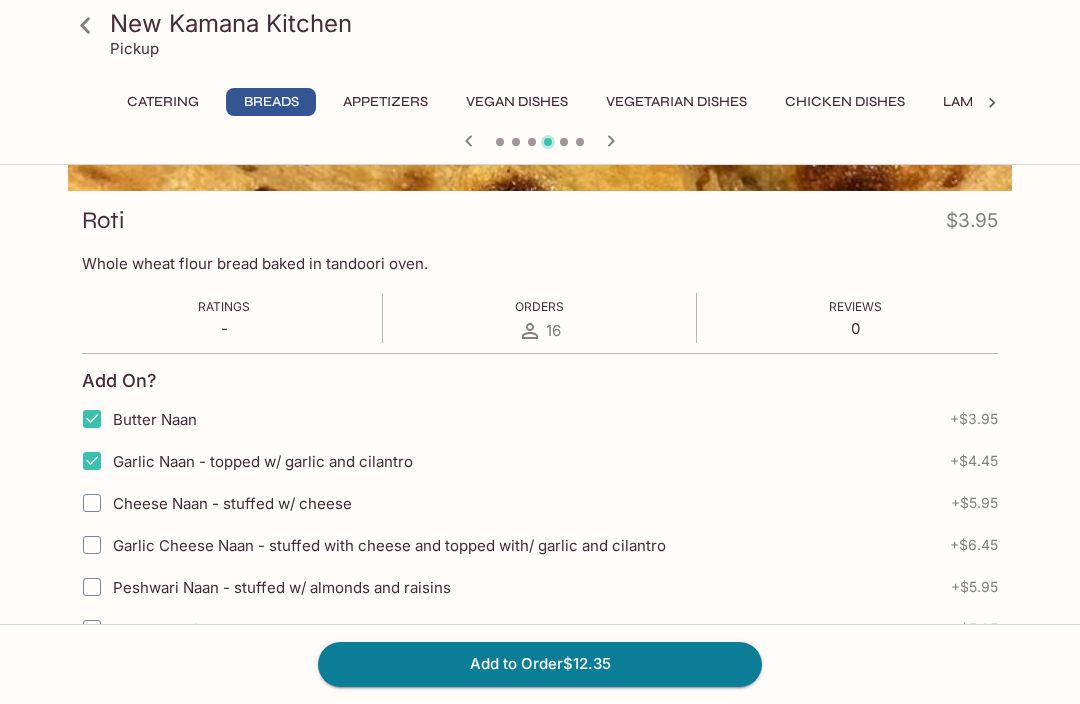 click on "Add to Order  $12.35" at bounding box center [540, 664] 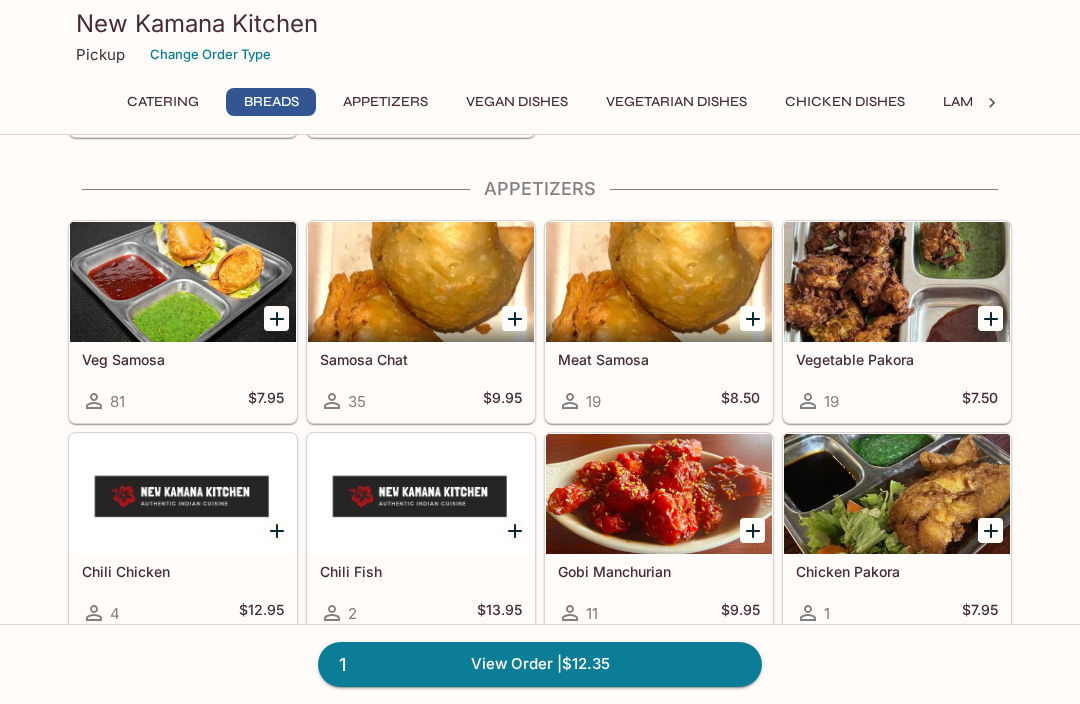 scroll, scrollTop: 1197, scrollLeft: 0, axis: vertical 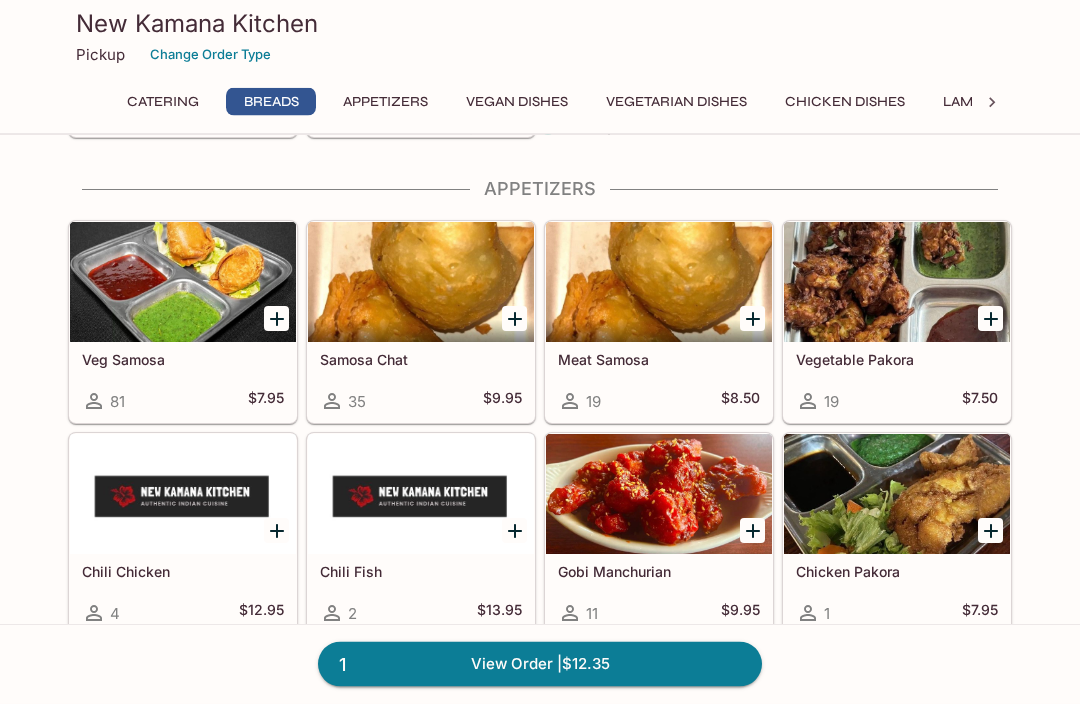 click 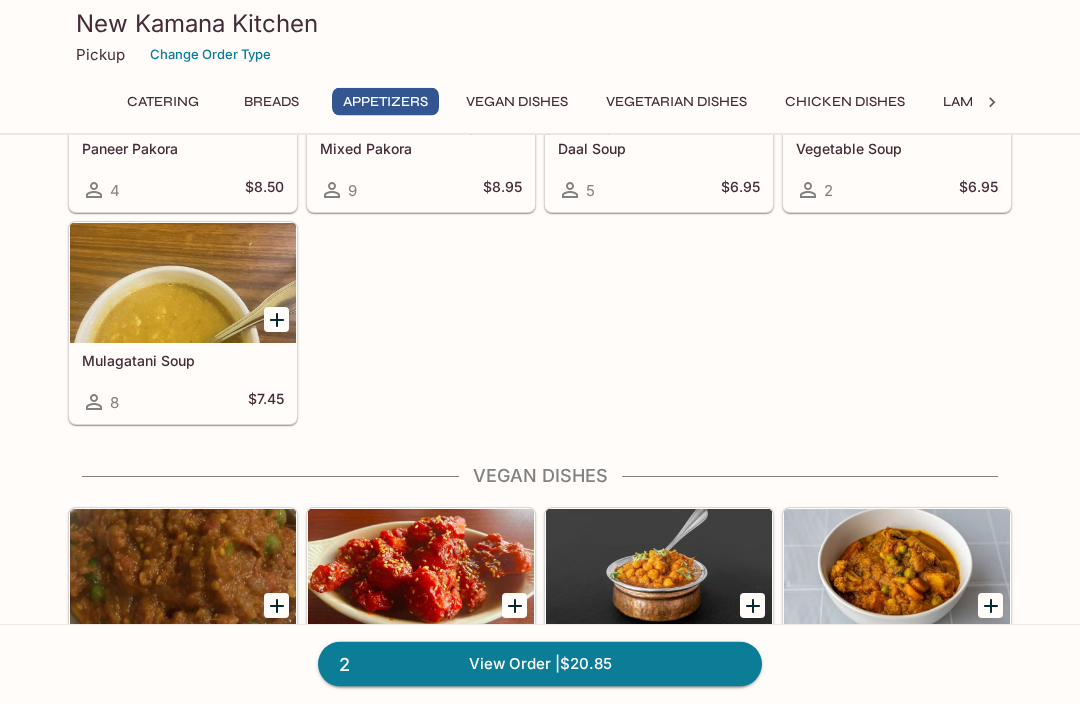 scroll, scrollTop: 1867, scrollLeft: 0, axis: vertical 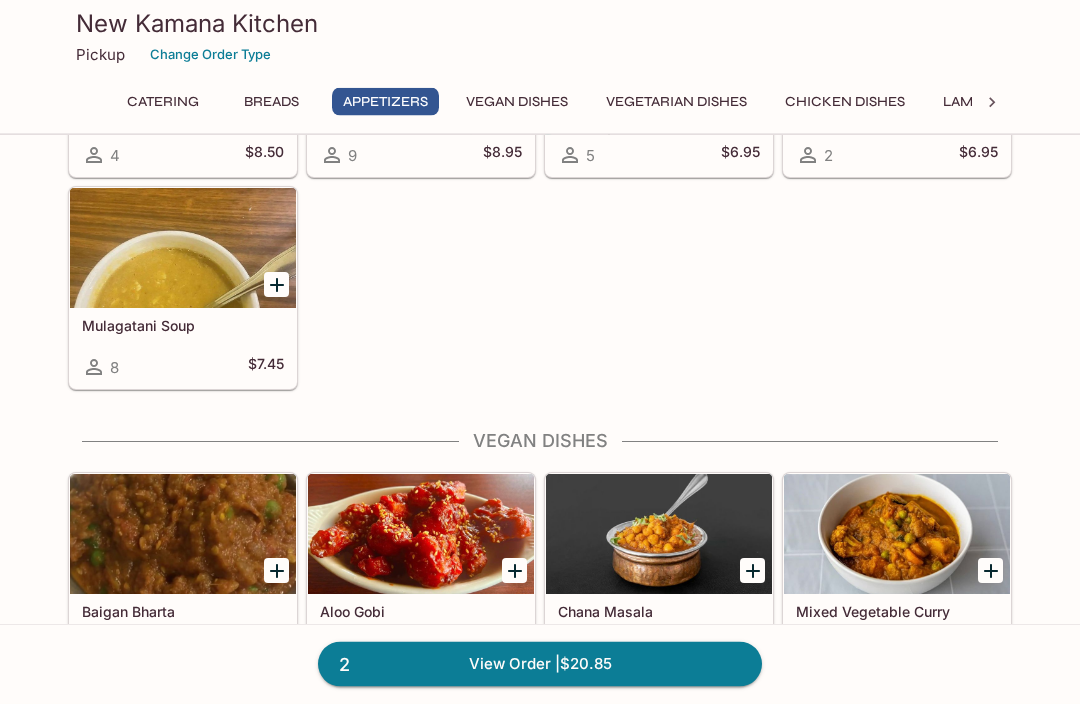 click at bounding box center [183, 249] 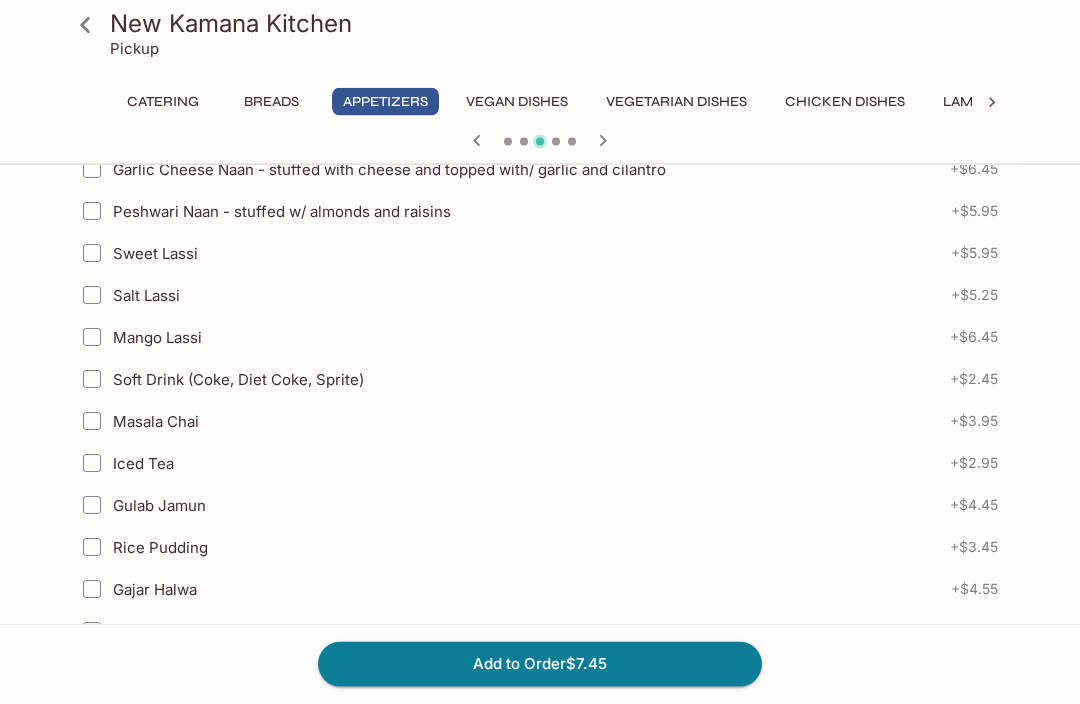 scroll, scrollTop: 623, scrollLeft: 0, axis: vertical 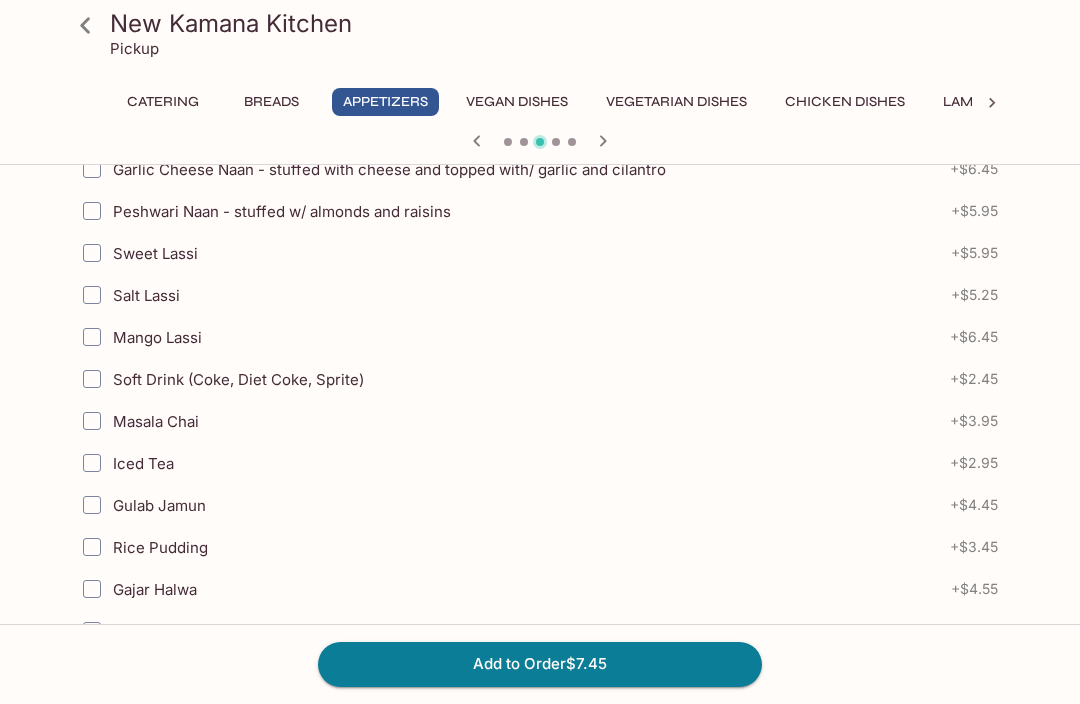click on "Add to Order  $7.45" at bounding box center [540, 664] 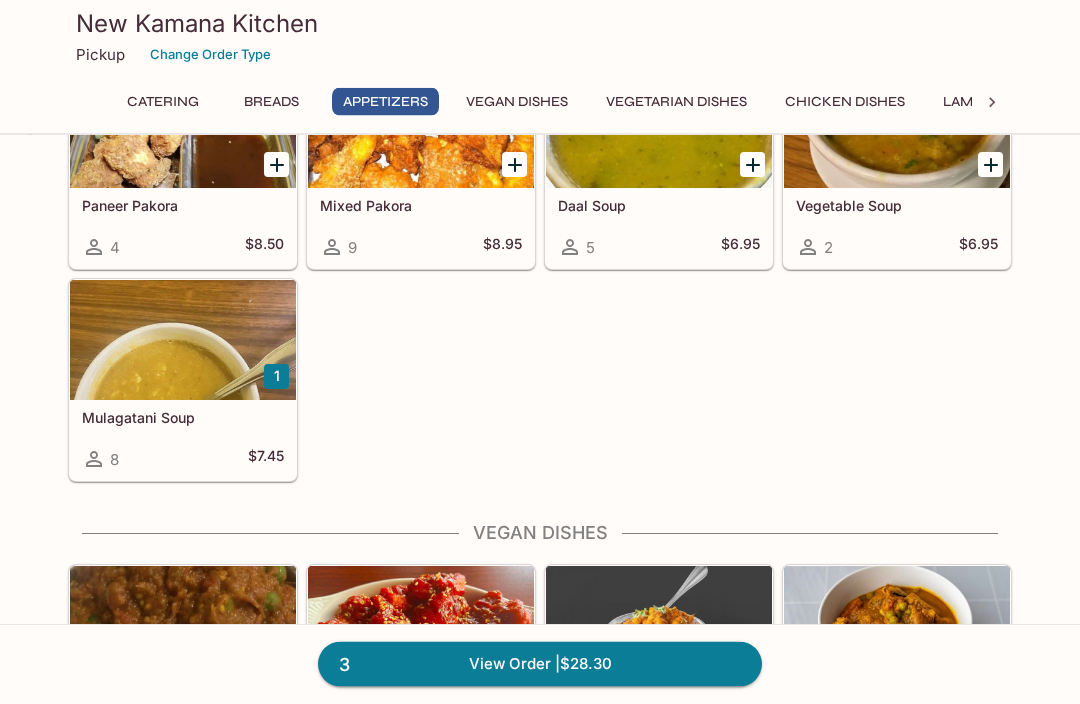 scroll, scrollTop: 1777, scrollLeft: 0, axis: vertical 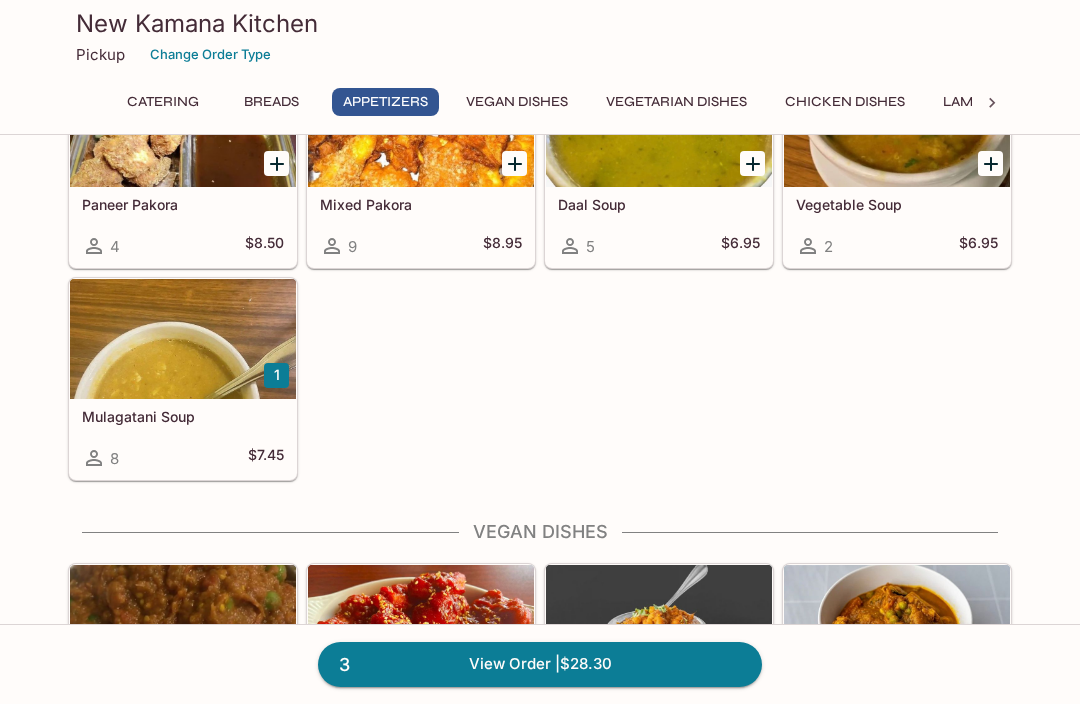 click at bounding box center [183, 339] 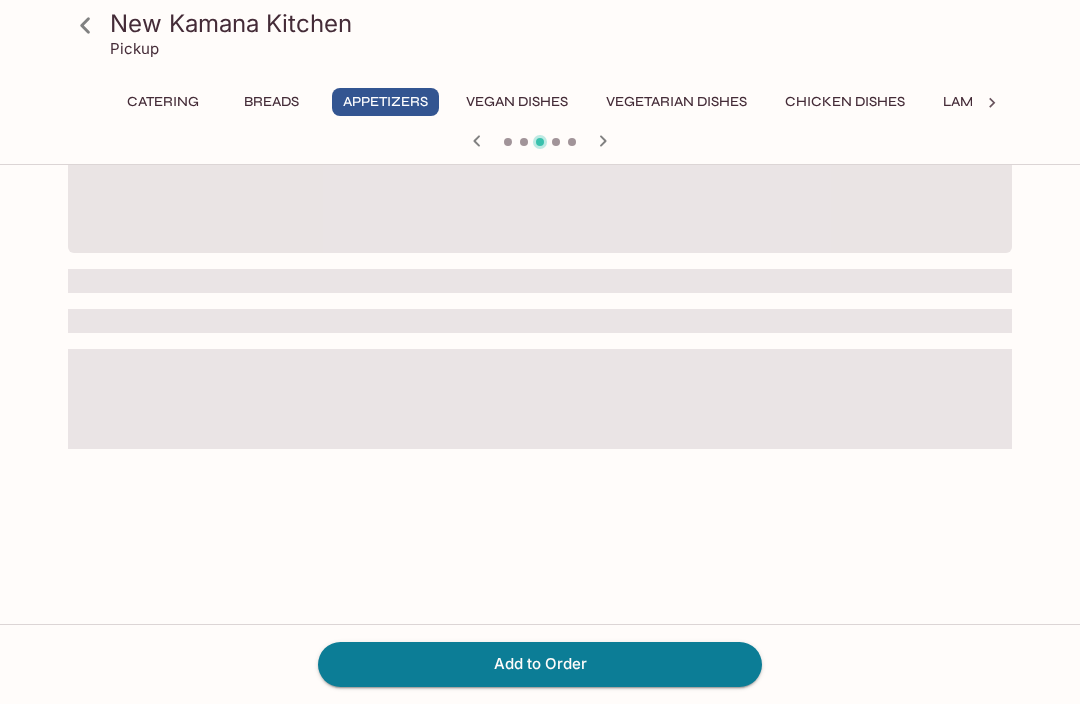 scroll, scrollTop: 0, scrollLeft: 0, axis: both 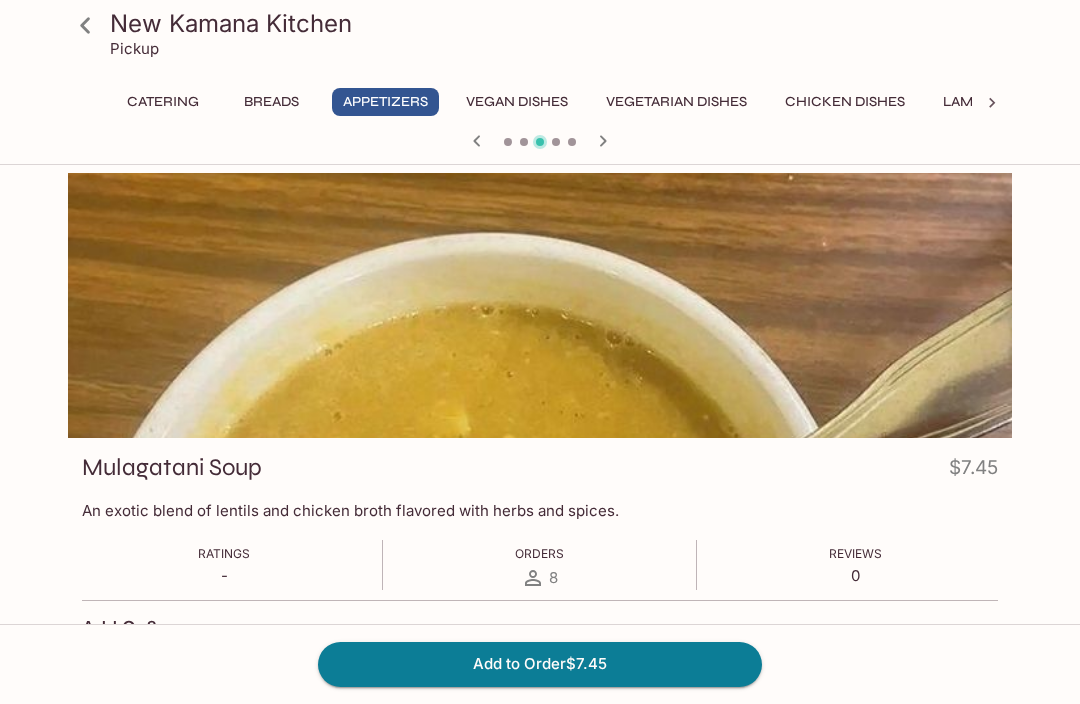 click on "Add to Order  $7.45" at bounding box center [540, 664] 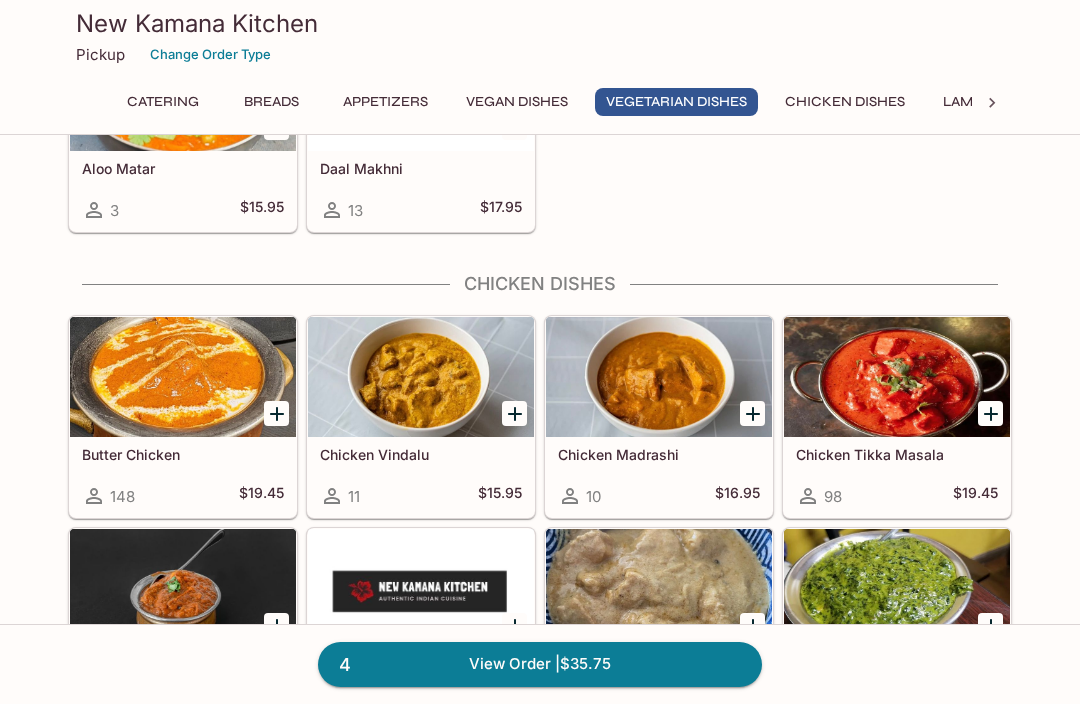 scroll, scrollTop: 3475, scrollLeft: 0, axis: vertical 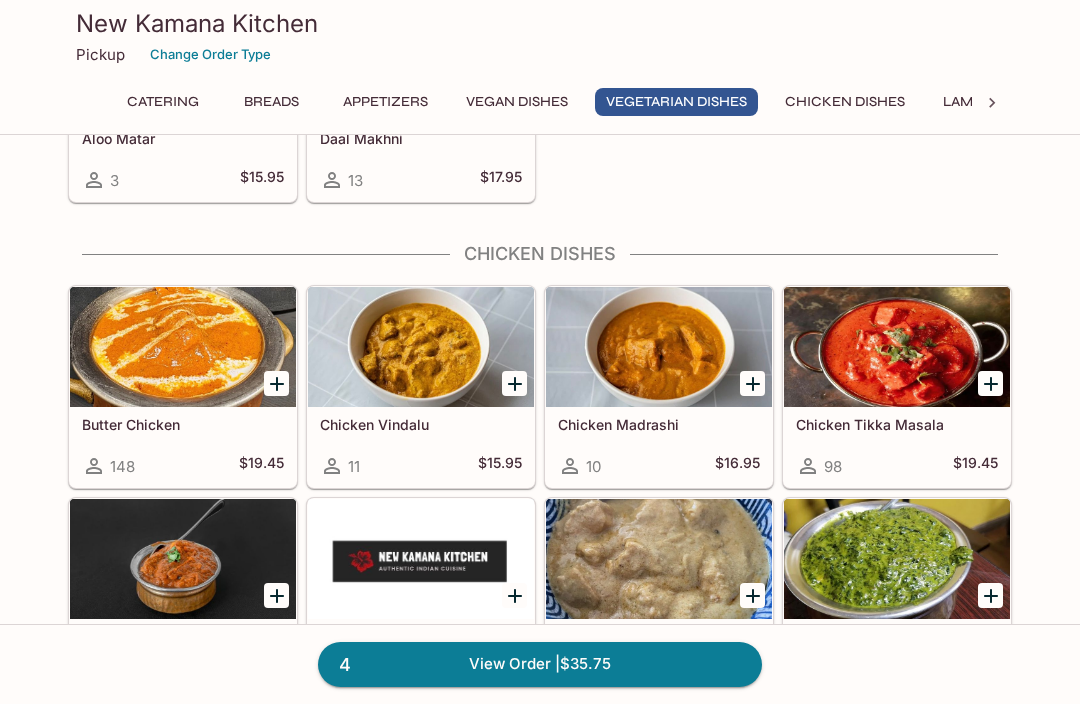 click 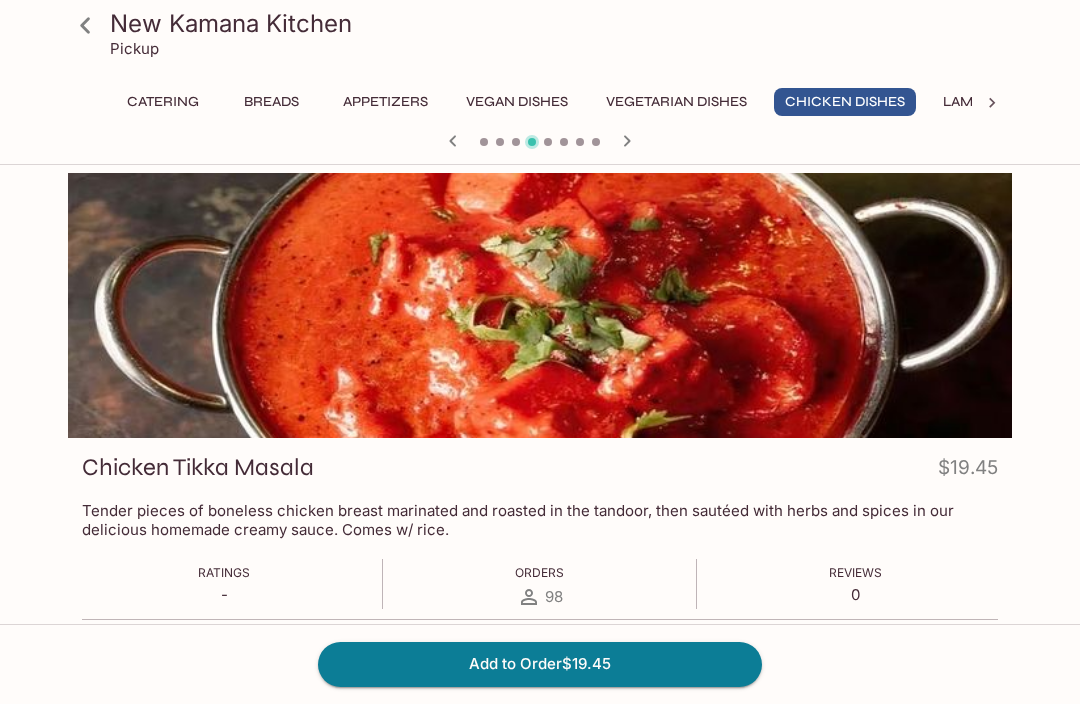 click on "Add to Order  $19.45" at bounding box center [540, 664] 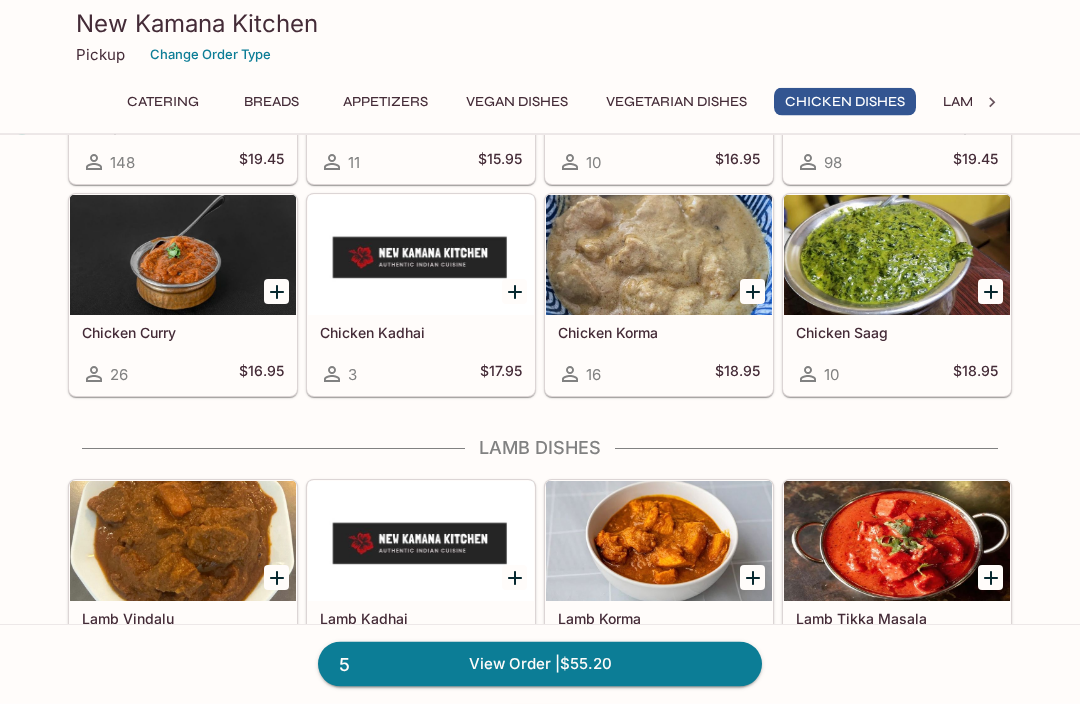 scroll, scrollTop: 3779, scrollLeft: 0, axis: vertical 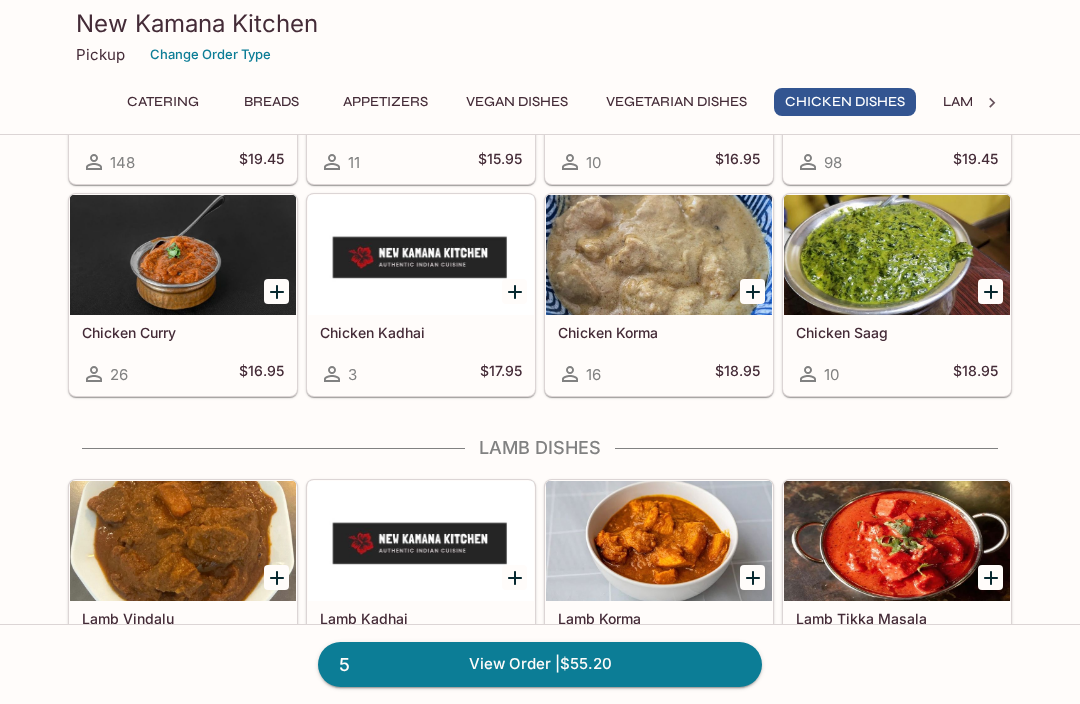 click 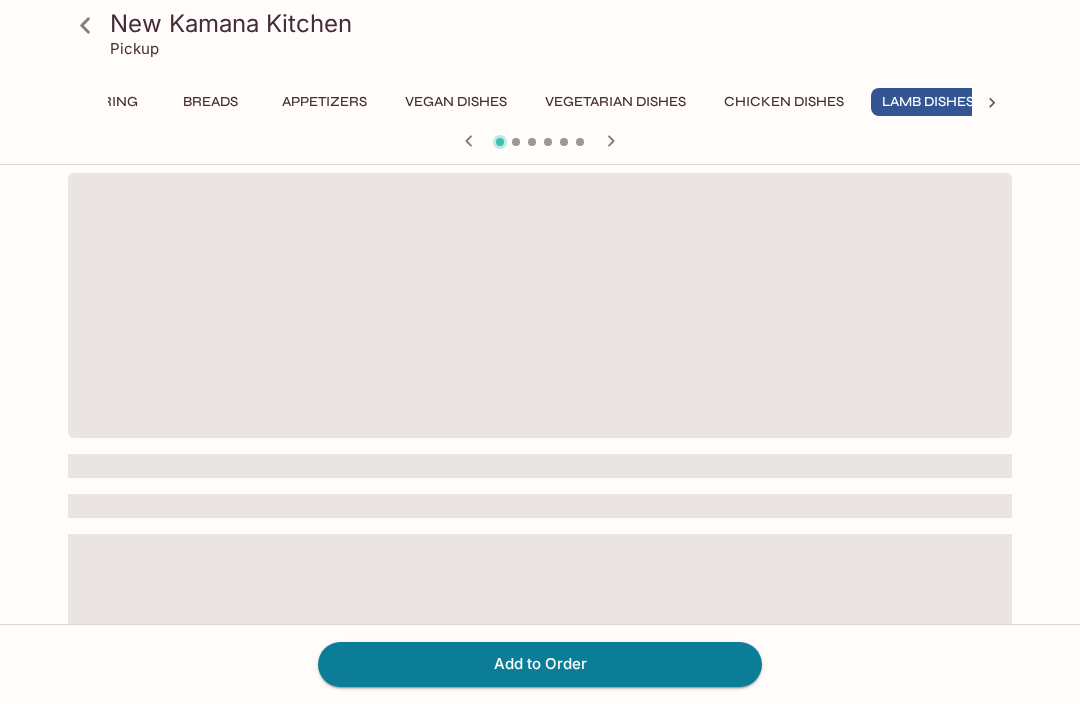 scroll, scrollTop: 0, scrollLeft: 81, axis: horizontal 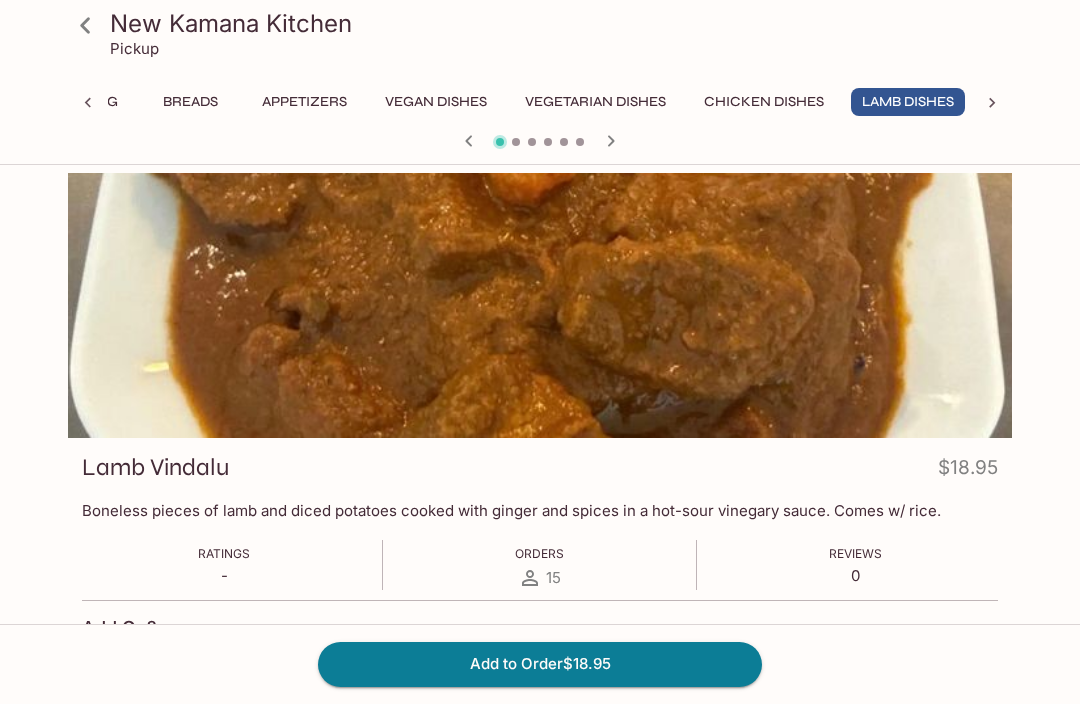 click on "Add to Order  $18.95" at bounding box center (540, 664) 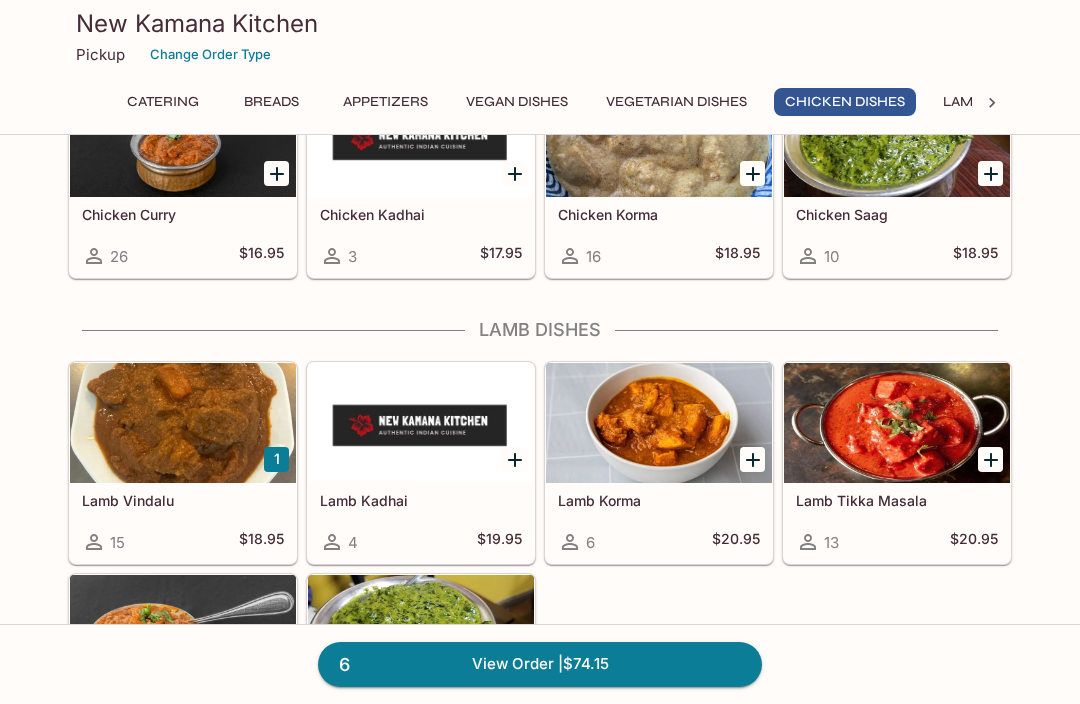 scroll, scrollTop: 4094, scrollLeft: 0, axis: vertical 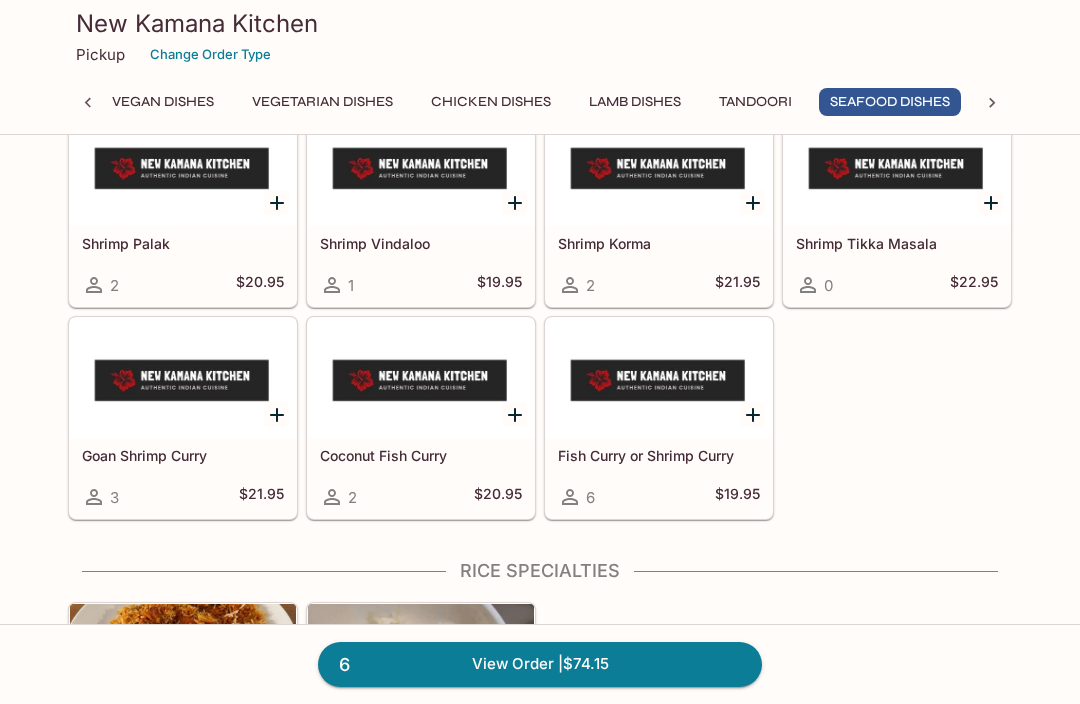 click 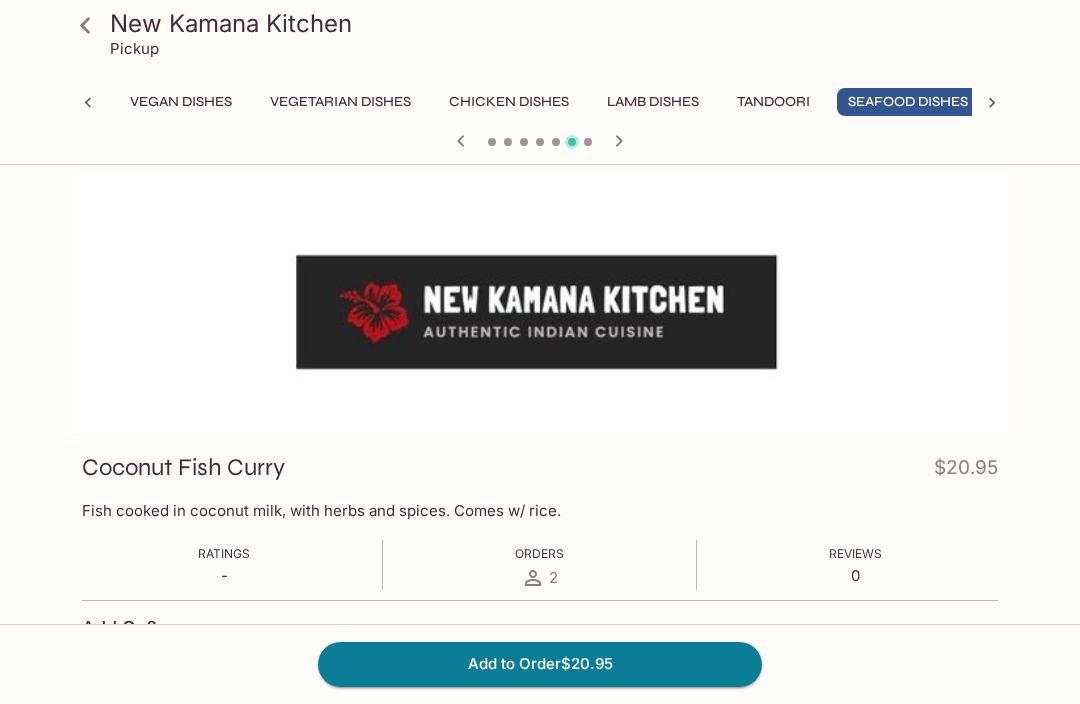 scroll, scrollTop: 0, scrollLeft: 354, axis: horizontal 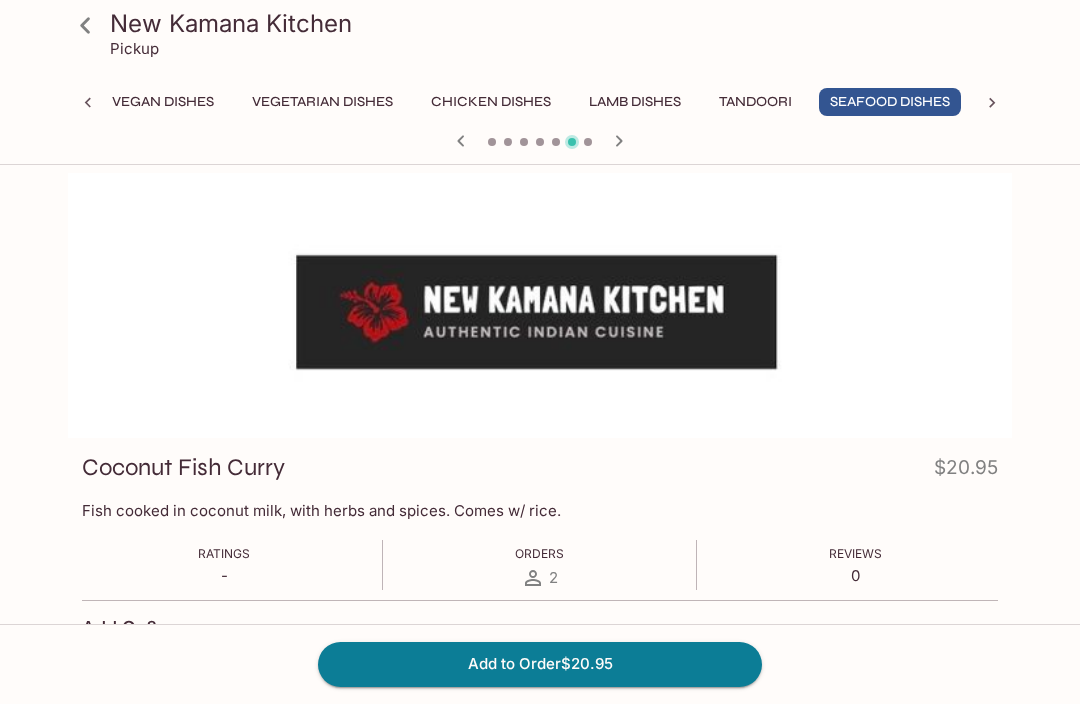 click on "Add to Order  $20.95" at bounding box center [540, 664] 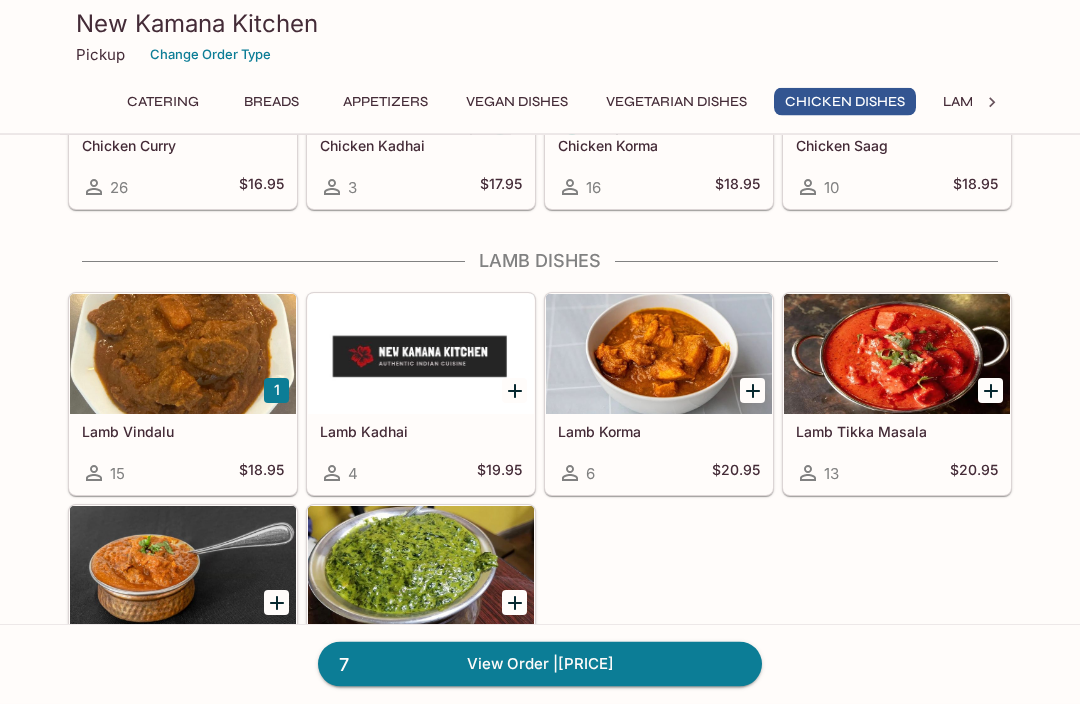 scroll, scrollTop: 4065, scrollLeft: 0, axis: vertical 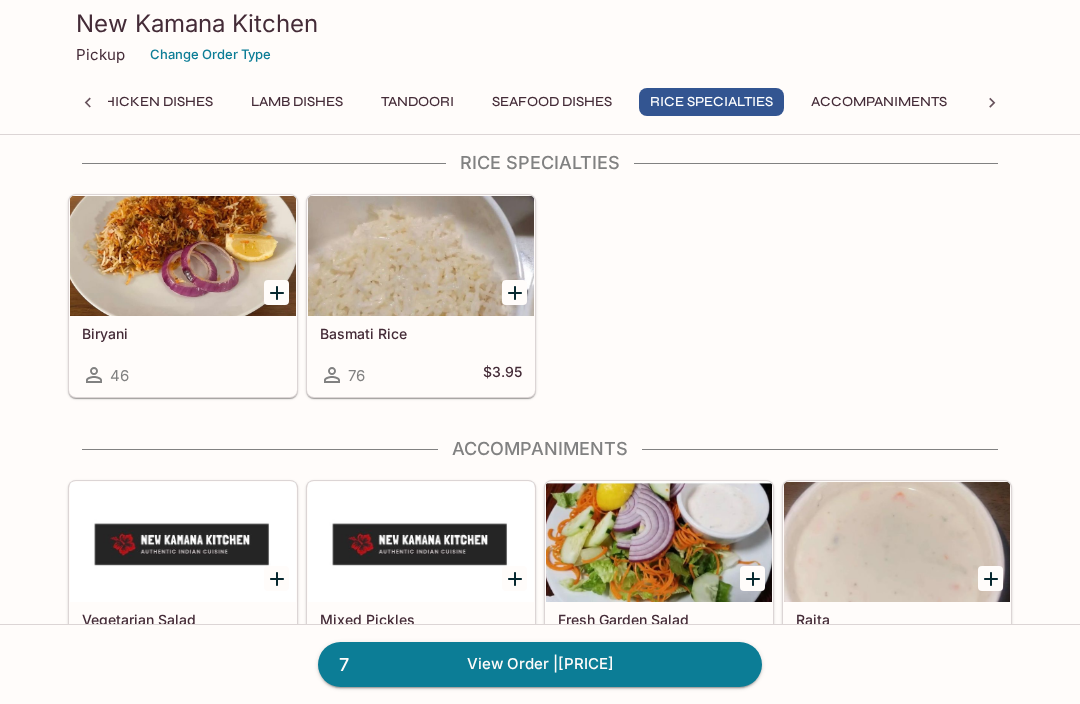 click 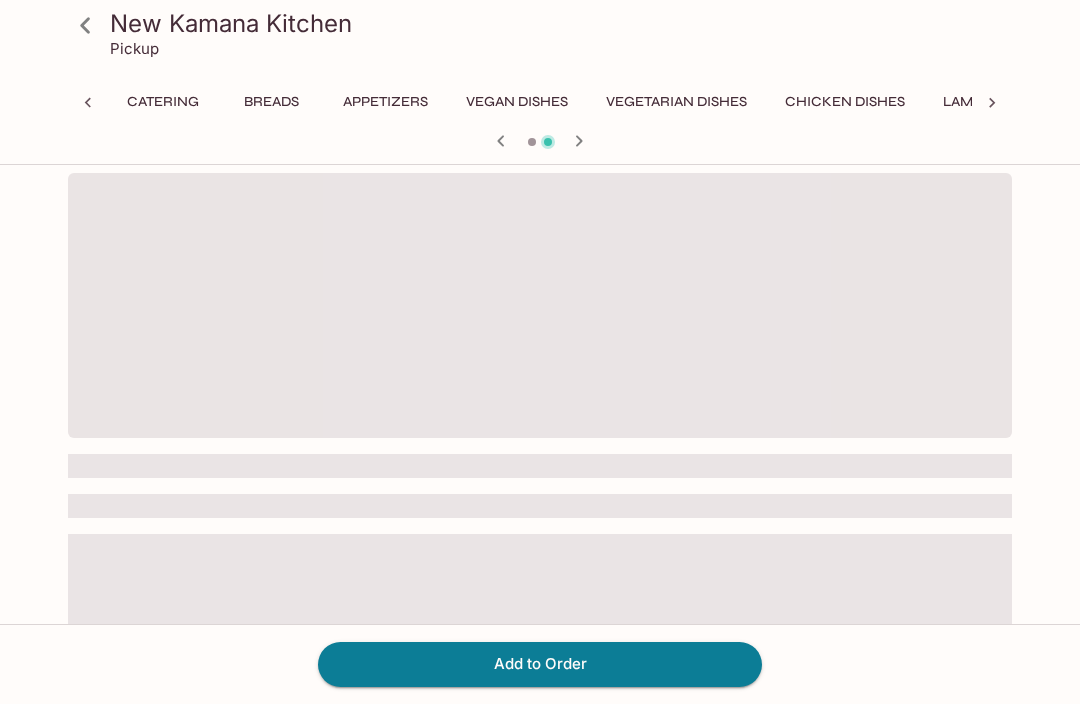 scroll, scrollTop: 0, scrollLeft: 517, axis: horizontal 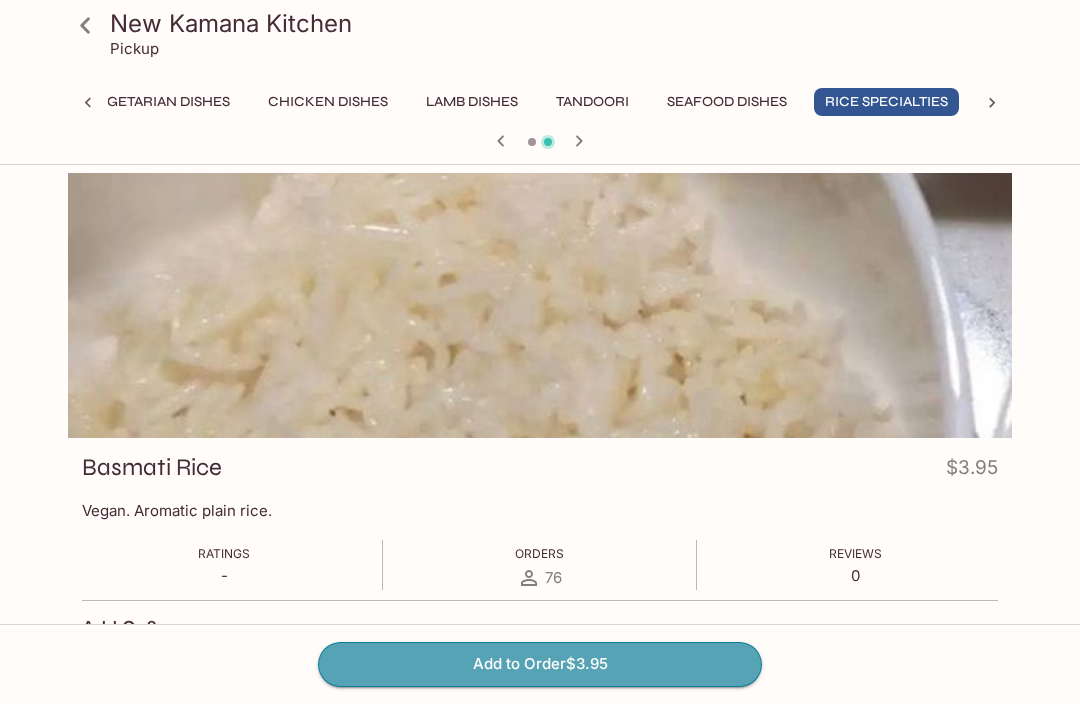 click on "Add to Order  $3.95" at bounding box center [540, 664] 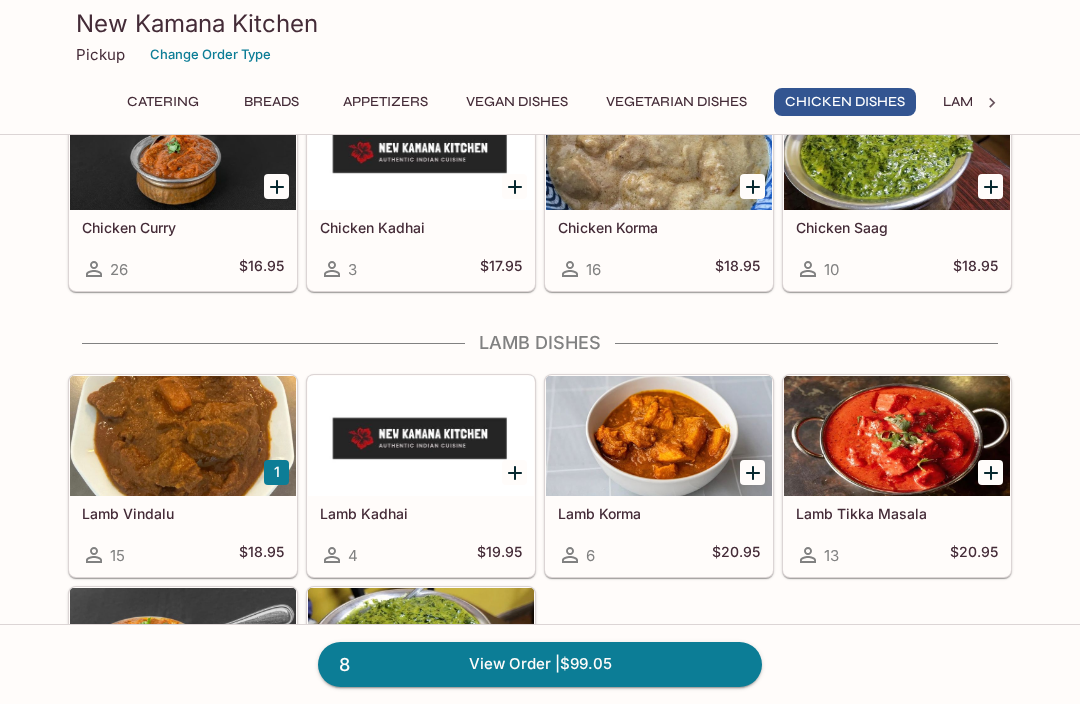 scroll, scrollTop: 4081, scrollLeft: 0, axis: vertical 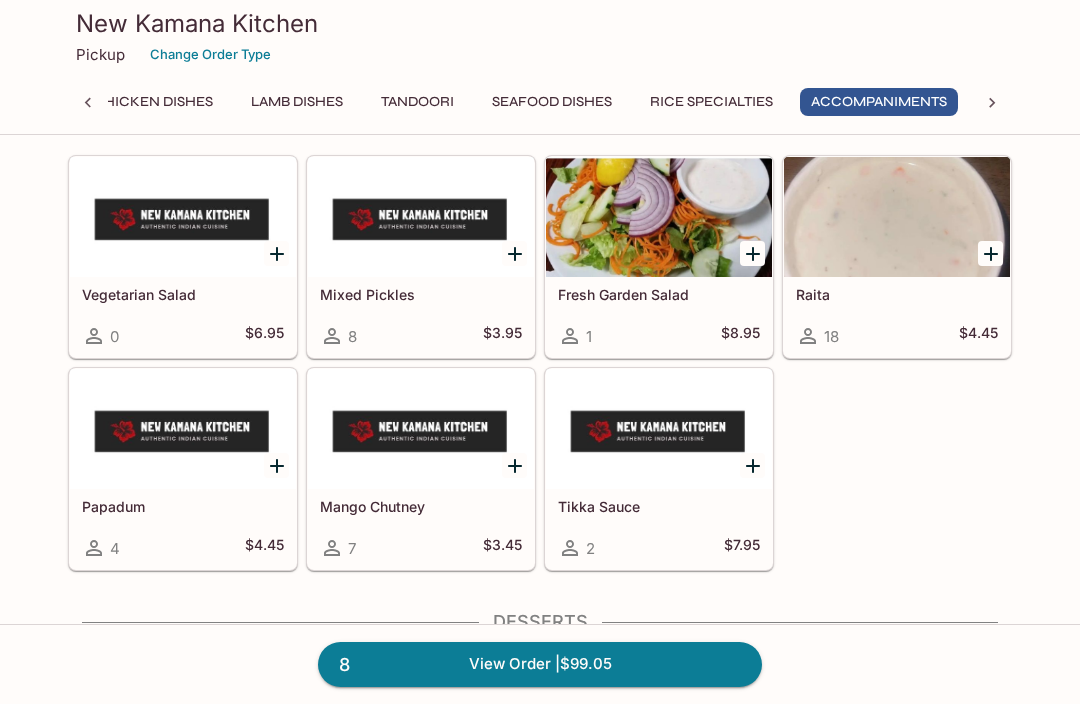 click 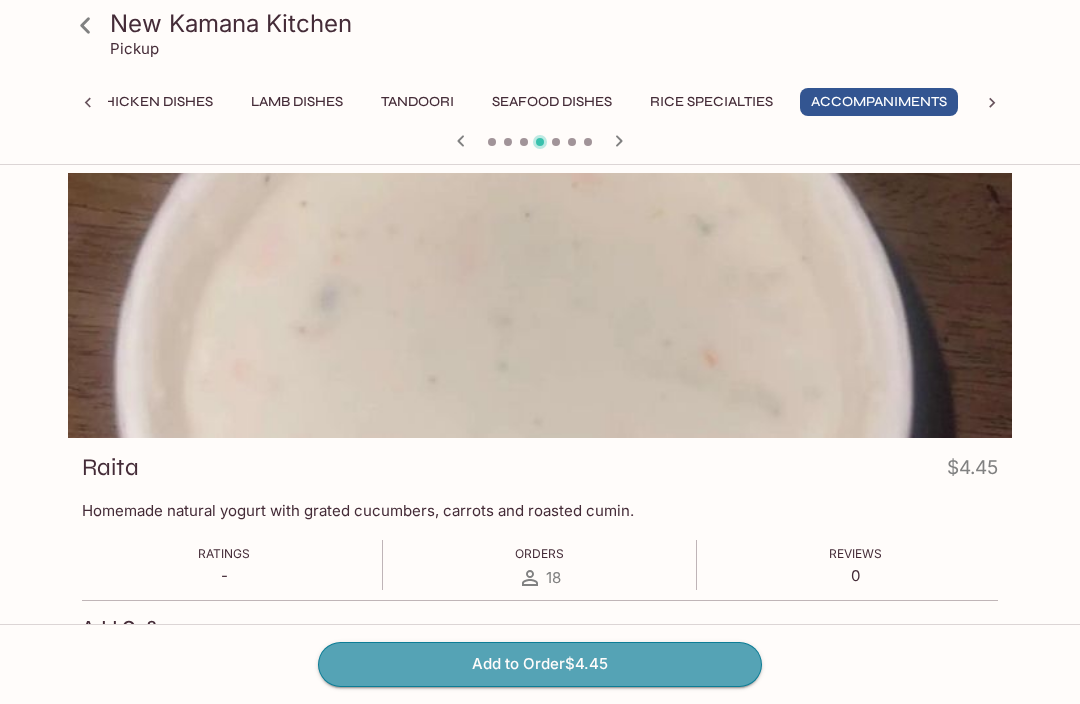 click on "Add to Order  $4.45" at bounding box center (540, 664) 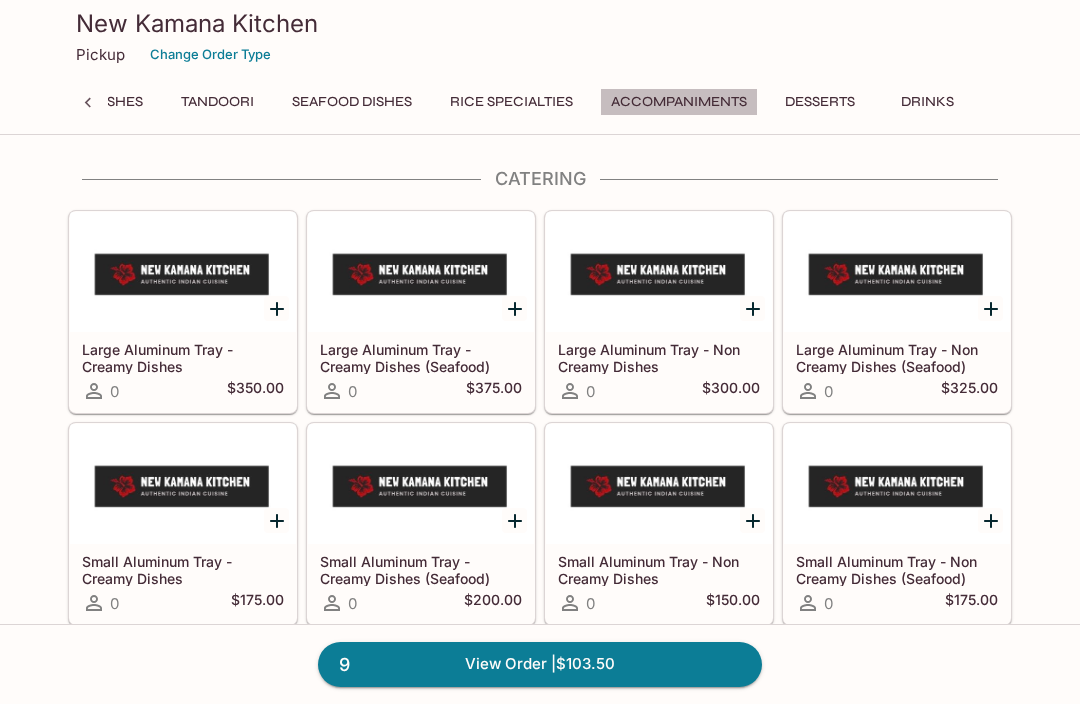 click on "Accompaniments" at bounding box center (679, 102) 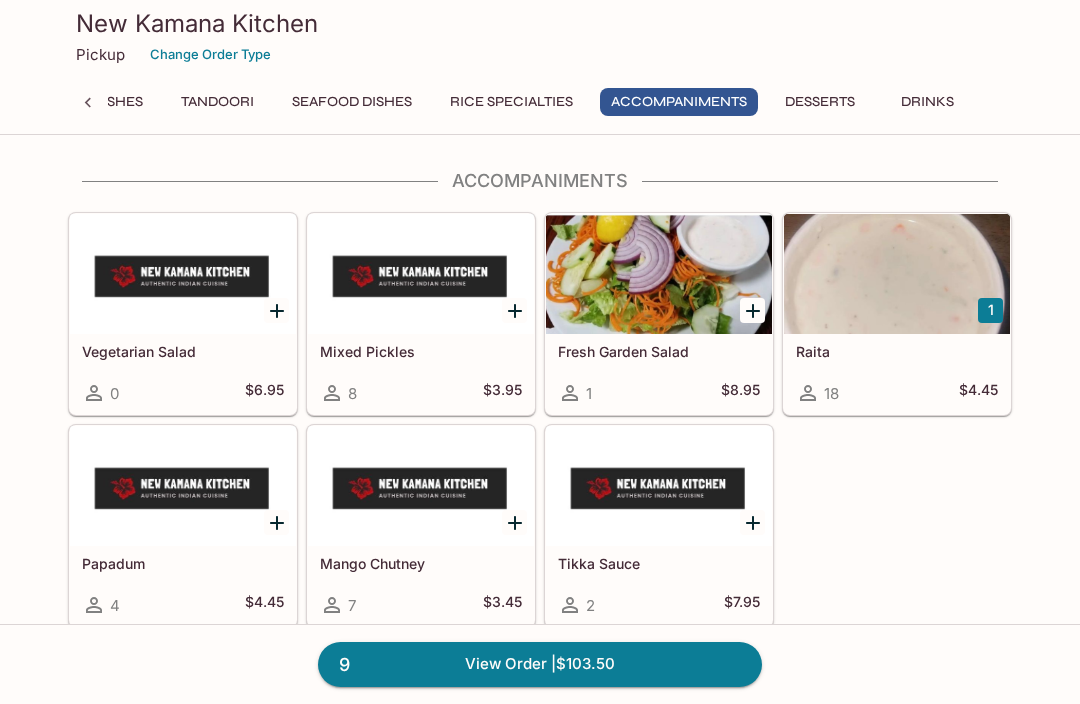 click 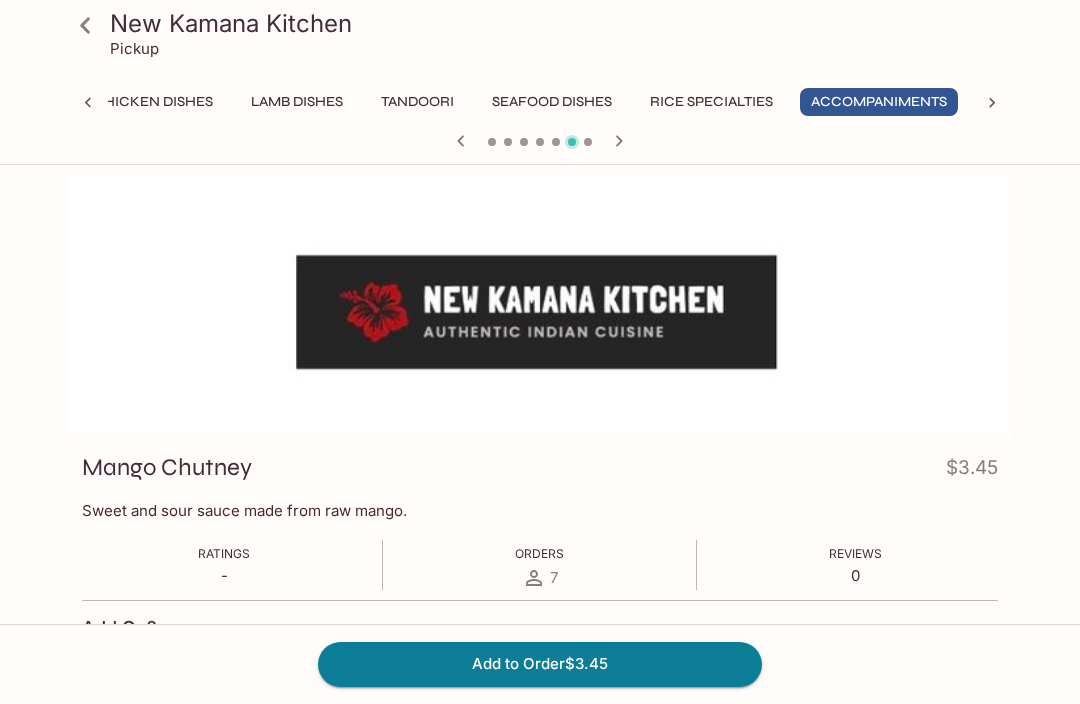 click on "Add to Order  $3.45" at bounding box center (540, 664) 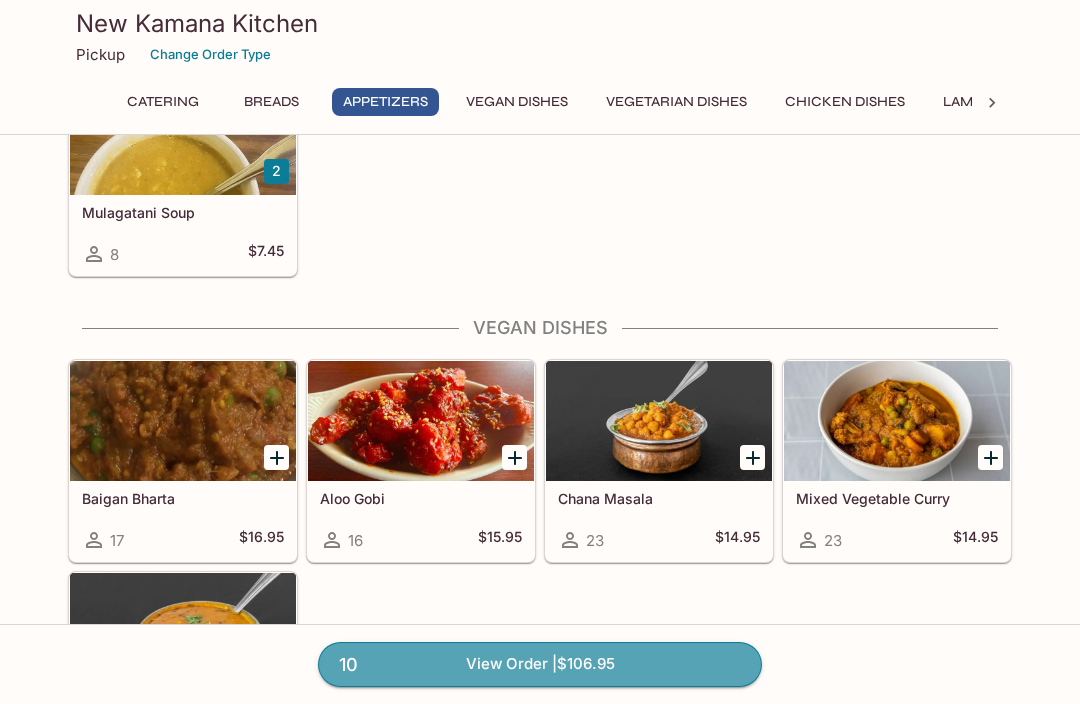 click on "[NUMBER] View Order | [PRICE]" at bounding box center [540, 664] 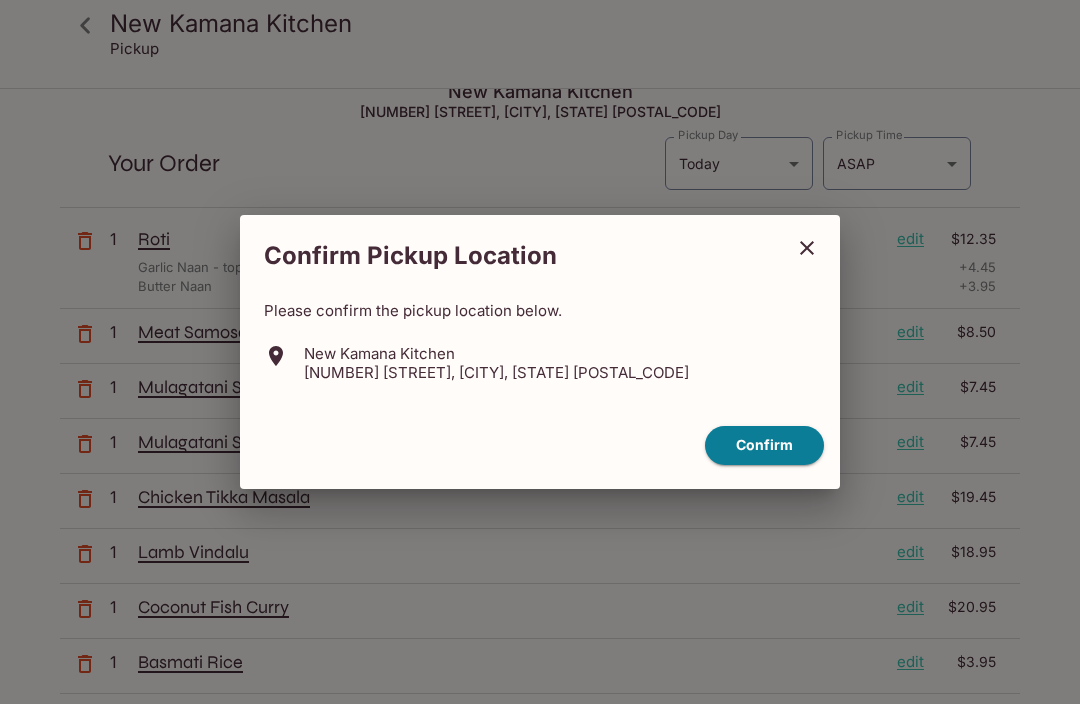 click on "Confirm" at bounding box center [764, 445] 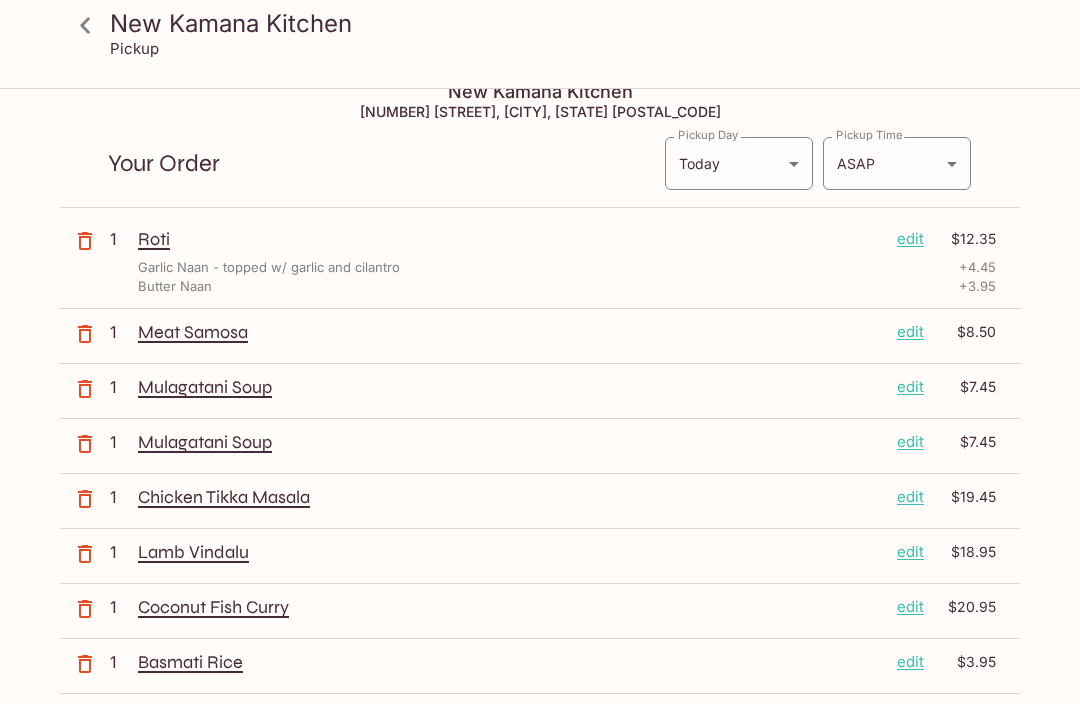 click on "[COMPANY_NAME] Pickup [COMPANY_NAME] [NUMBER] [STREET], [CITY], [STATE] [POSTAL_CODE] Your Order Pickup Day Today Today Pickup Day Pickup Time ASAP ASAP Pickup Time 1 Roti edit [PRICE] Garlic Naan - topped w/ garlic and cilantro + [PRICE] Butter Naan + [PRICE] 1 Meat Samosa edit [PRICE] 1 Mulagatani Soup edit [PRICE] 1 Mulagatani Soup edit [PRICE] 1 Chicken Tikka Masala edit [PRICE] 1 Lamb Vindalu edit [PRICE] 1 Coconut Fish Curry edit [PRICE] 1 Basmati Rice edit [PRICE] 1 Raita edit [PRICE] 1 Mango Chutney edit [PRICE] Subtotal [PRICE] Tax ( 4.712% ) [PRICE] Convenience Fee [PRICE] Tips 10% 15% 20% other [PRICE] Total [PRICE] I agree to receive SMS notifications regarding my order x Pay with Credit Card [COMPANY_NAME] | Powered by Beluga" at bounding box center (540, 417) 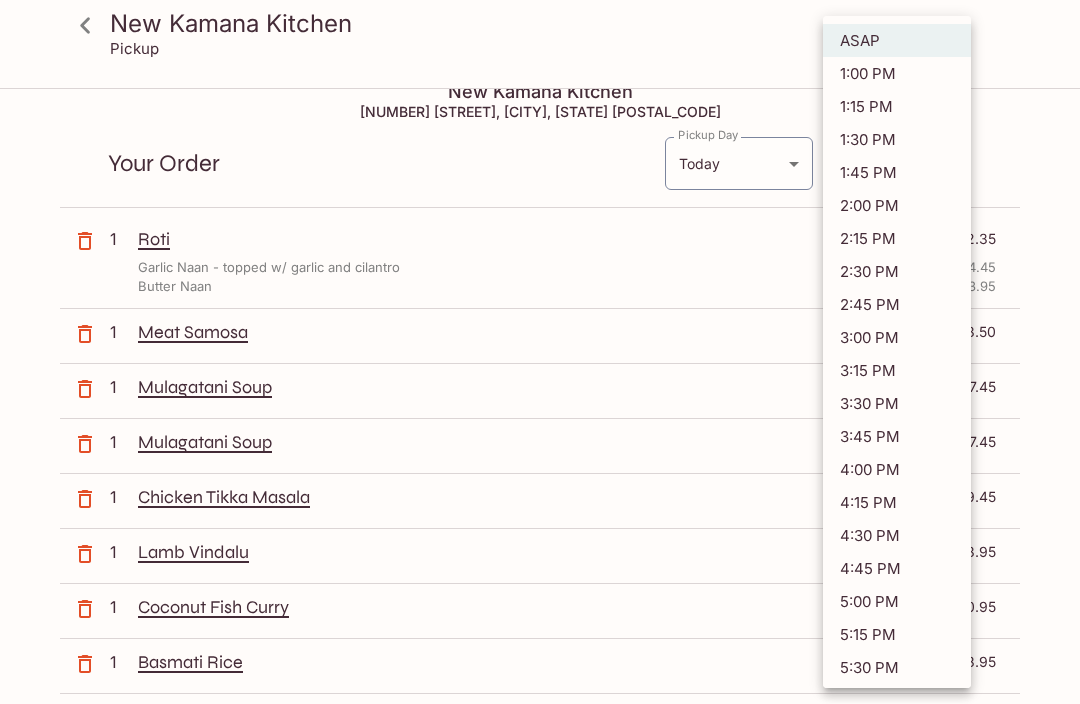 click on "6:00 PM" at bounding box center [897, 733] 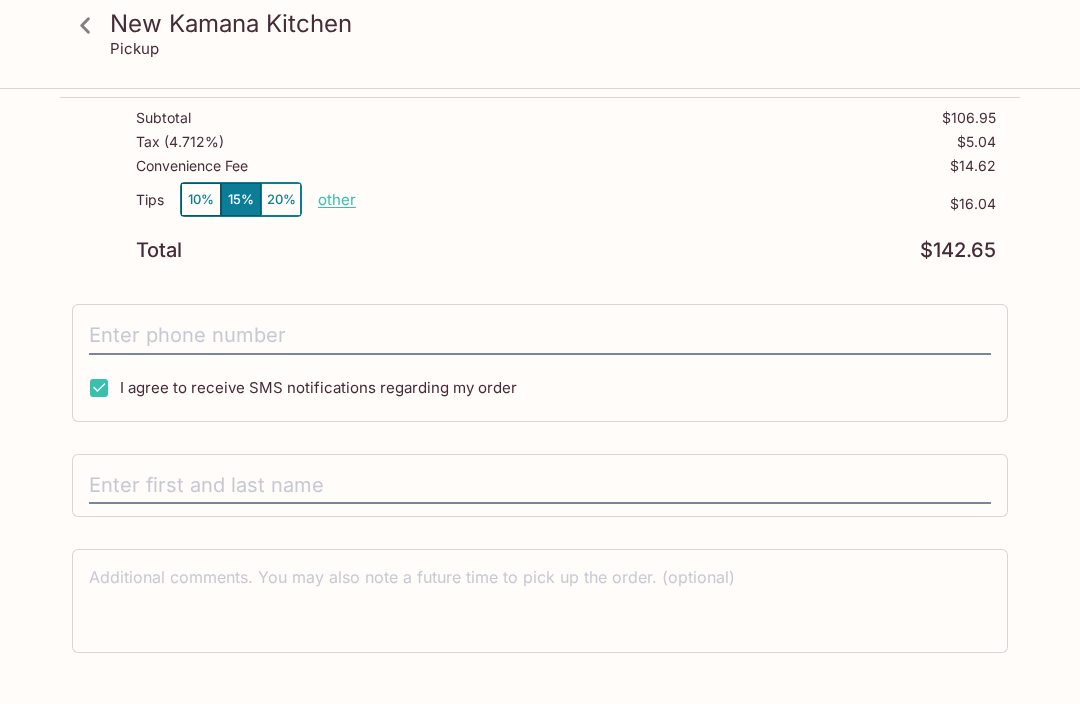 scroll, scrollTop: 750, scrollLeft: 0, axis: vertical 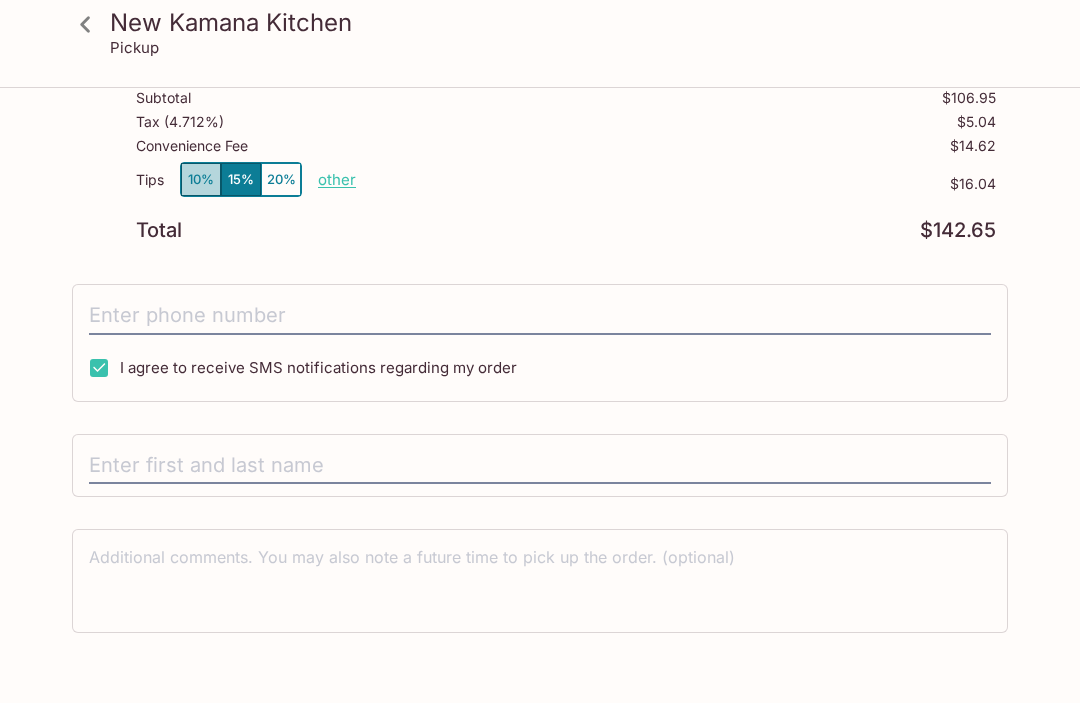 click on "10%" at bounding box center (201, 180) 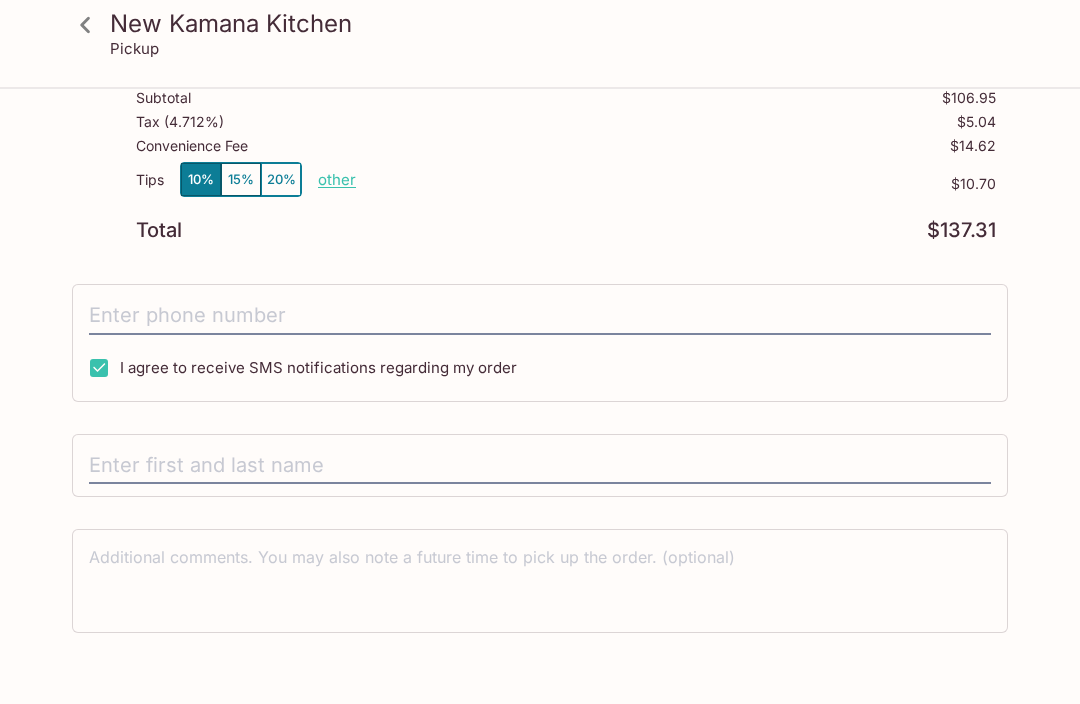 scroll, scrollTop: 750, scrollLeft: 0, axis: vertical 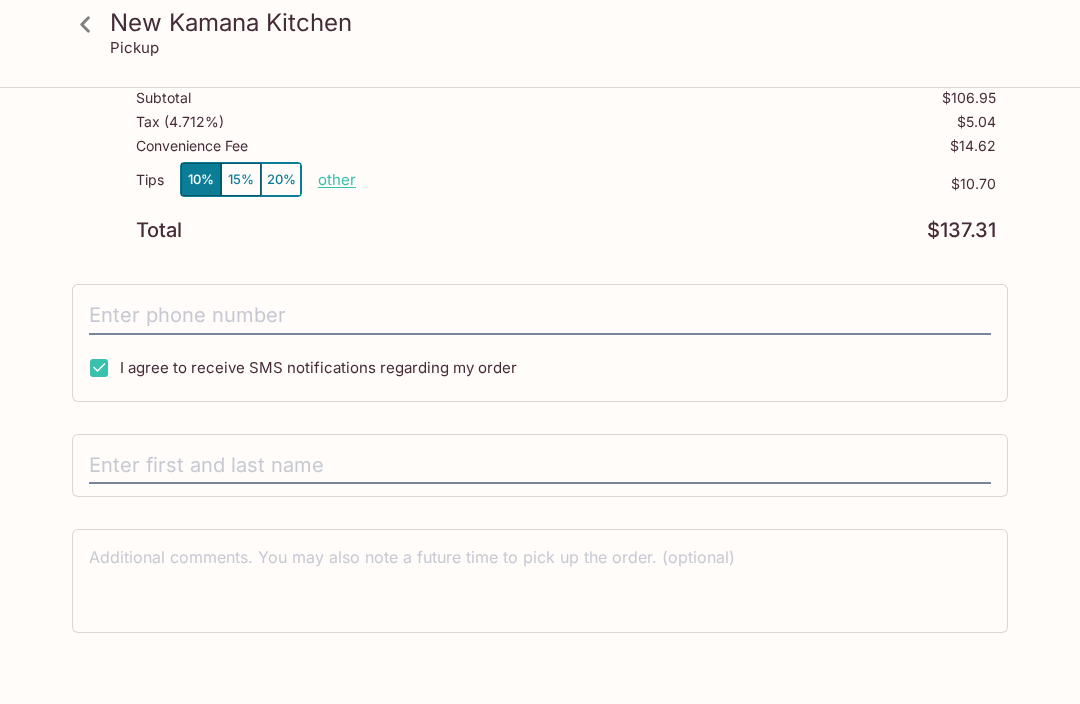 click at bounding box center (540, 467) 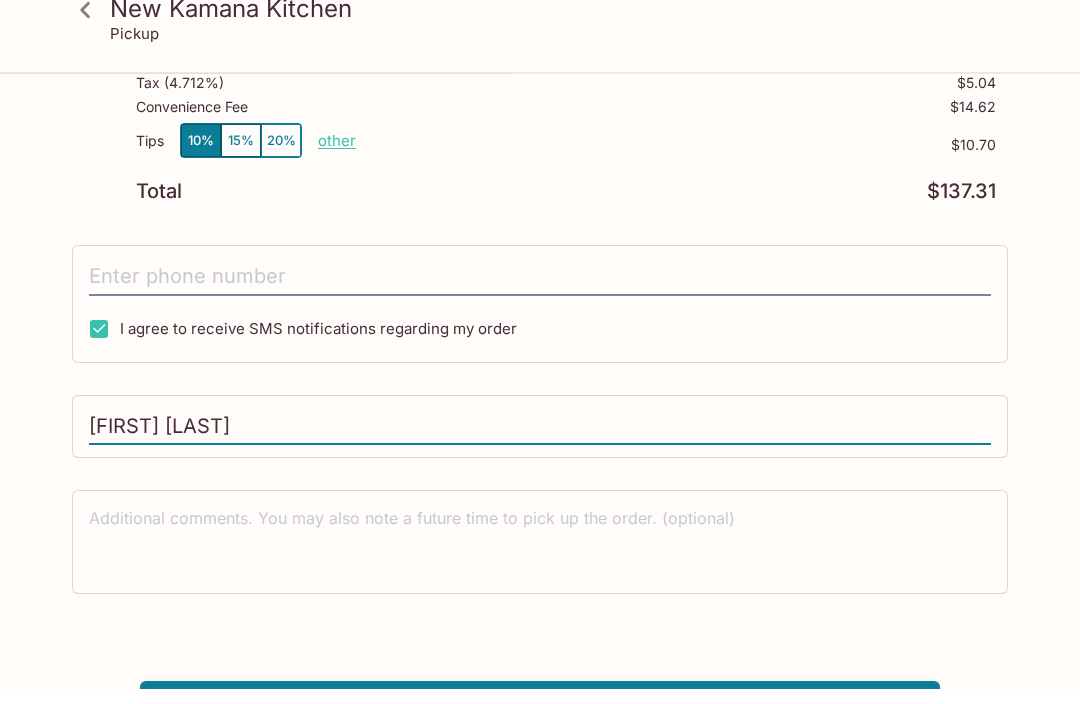 scroll, scrollTop: 805, scrollLeft: 0, axis: vertical 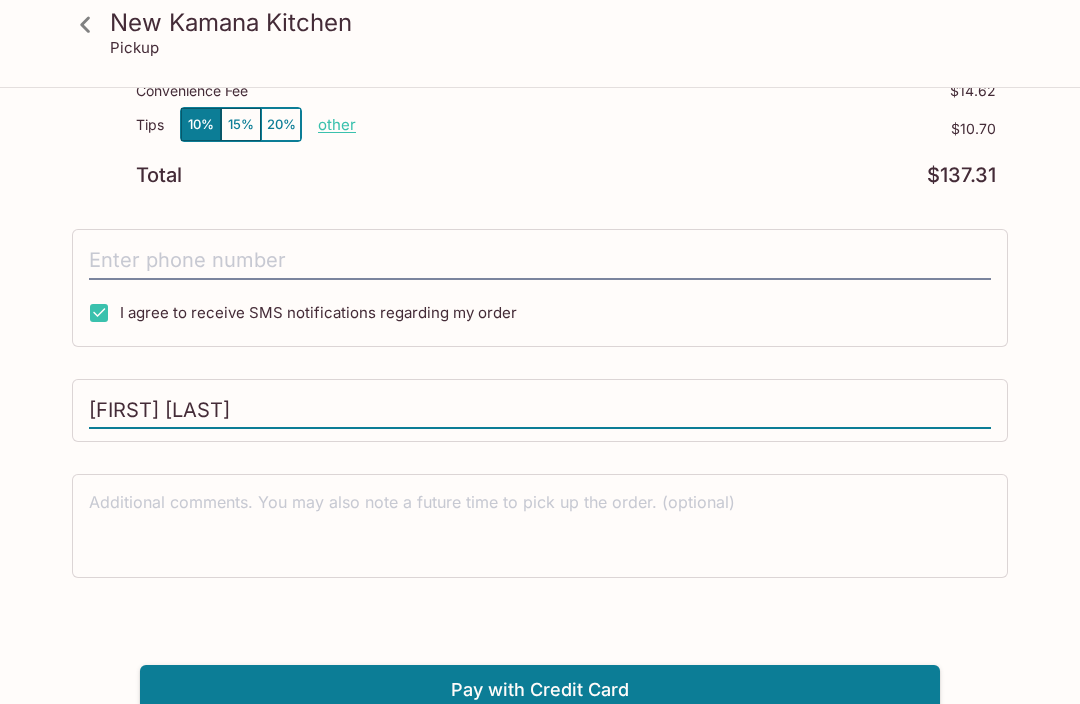 type on "[FIRST] [LAST]" 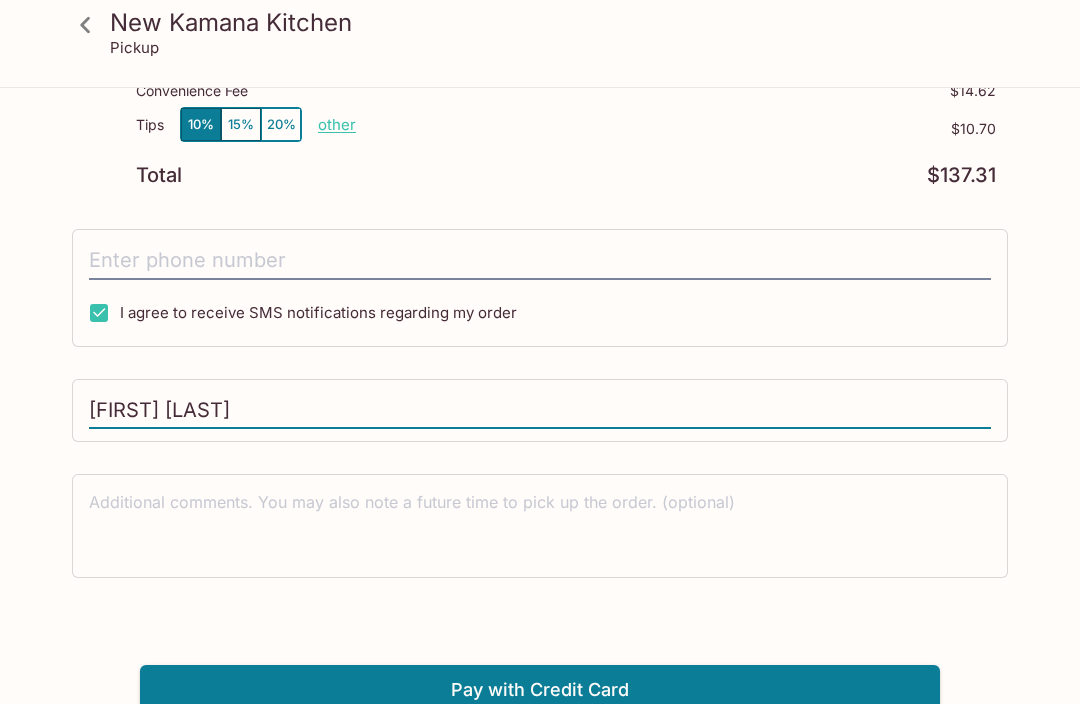 click on "Pay with Credit Card" at bounding box center (540, 691) 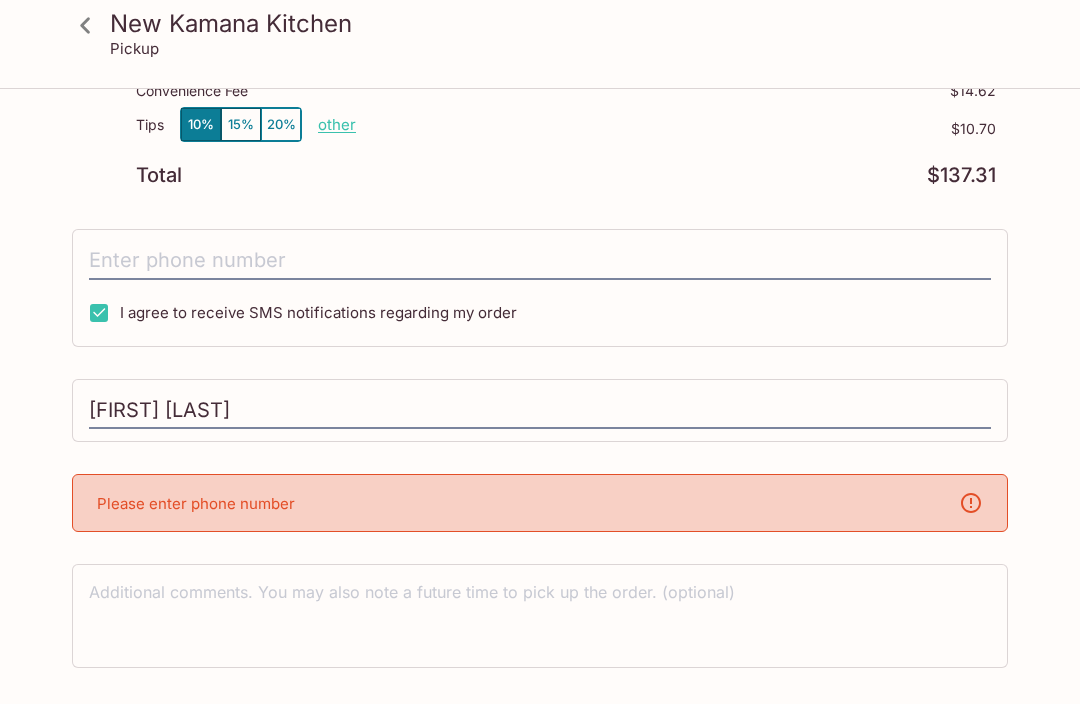 scroll, scrollTop: 805, scrollLeft: 0, axis: vertical 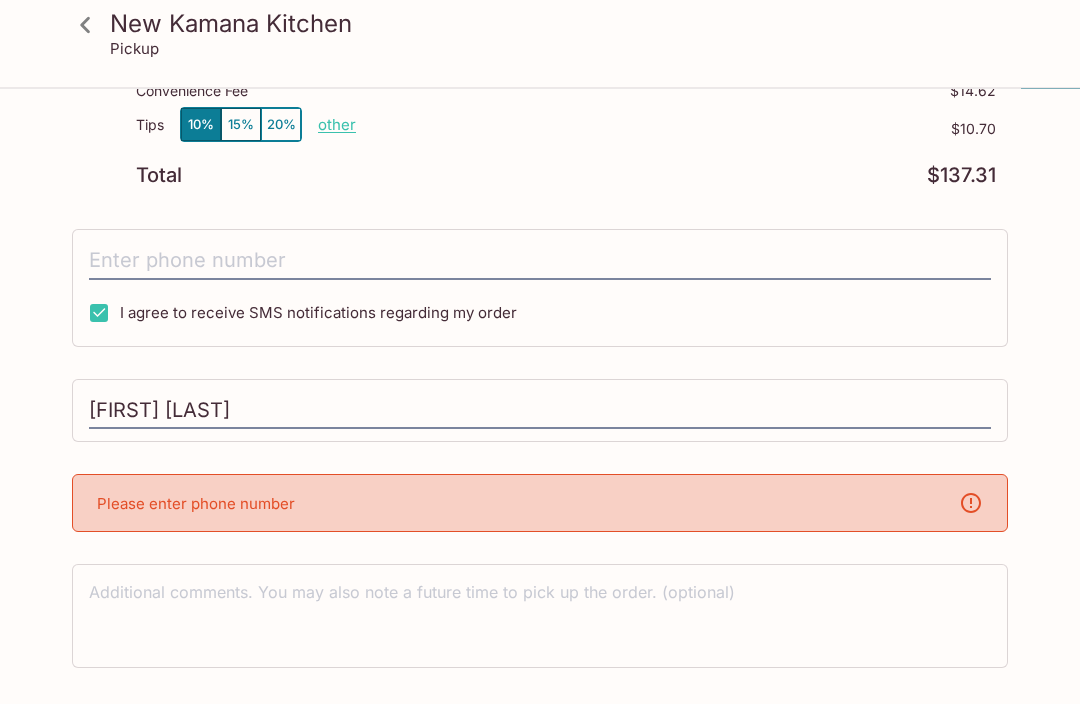 click at bounding box center [540, 616] 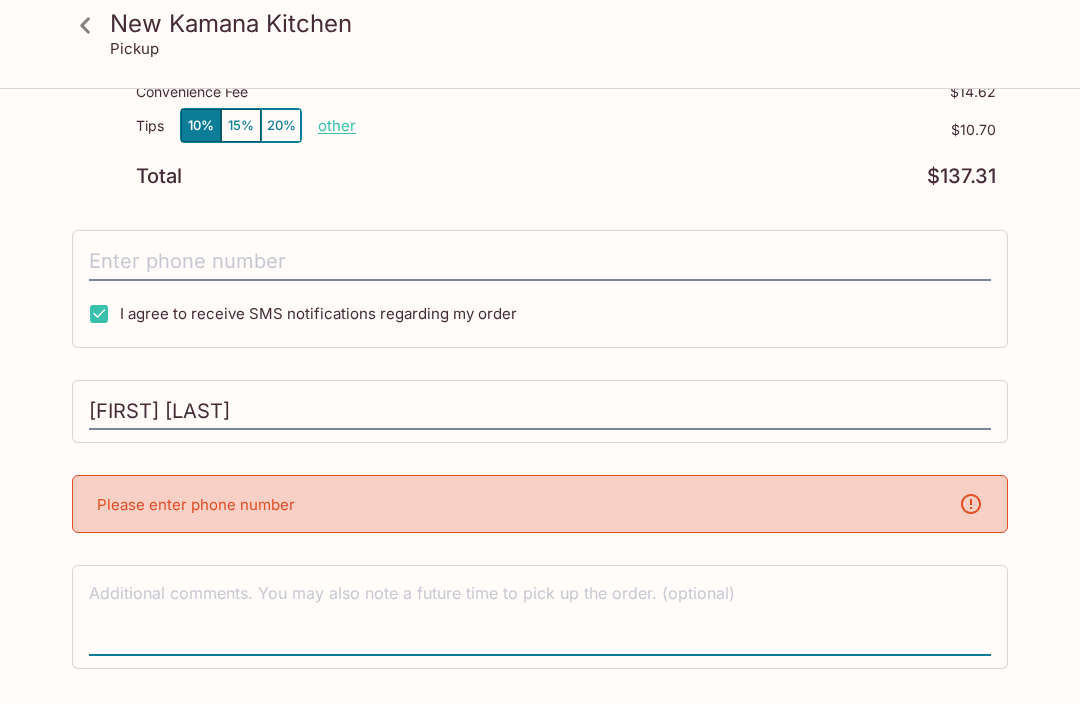 click on "Please enter phone number" at bounding box center [540, 504] 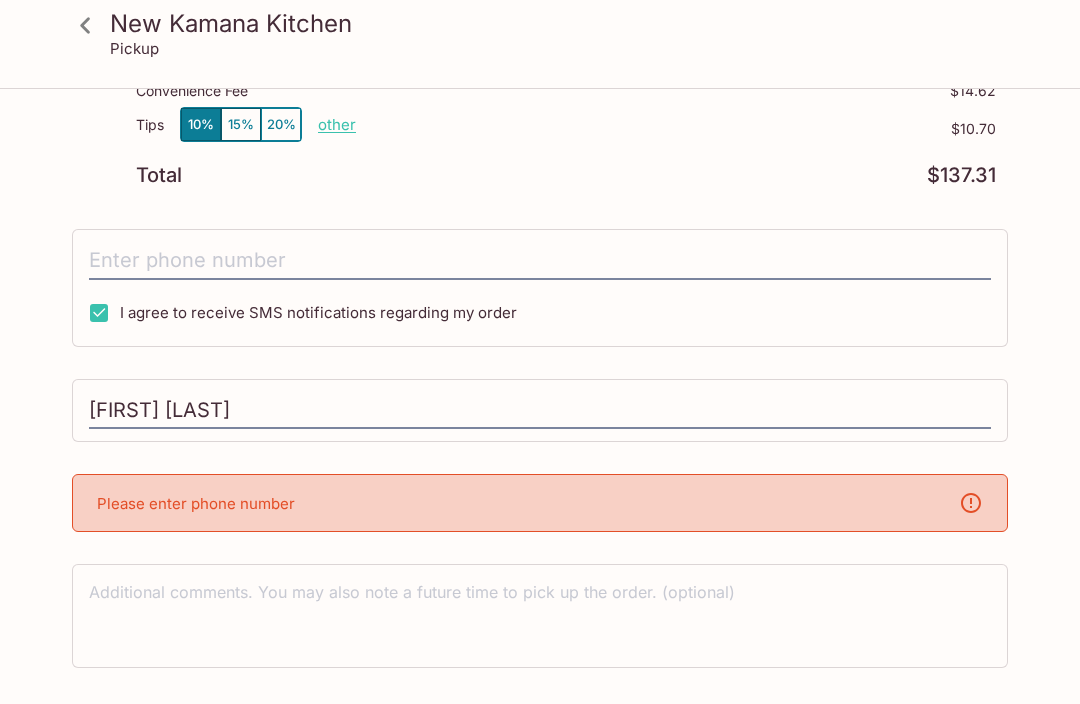 click at bounding box center [540, 615] 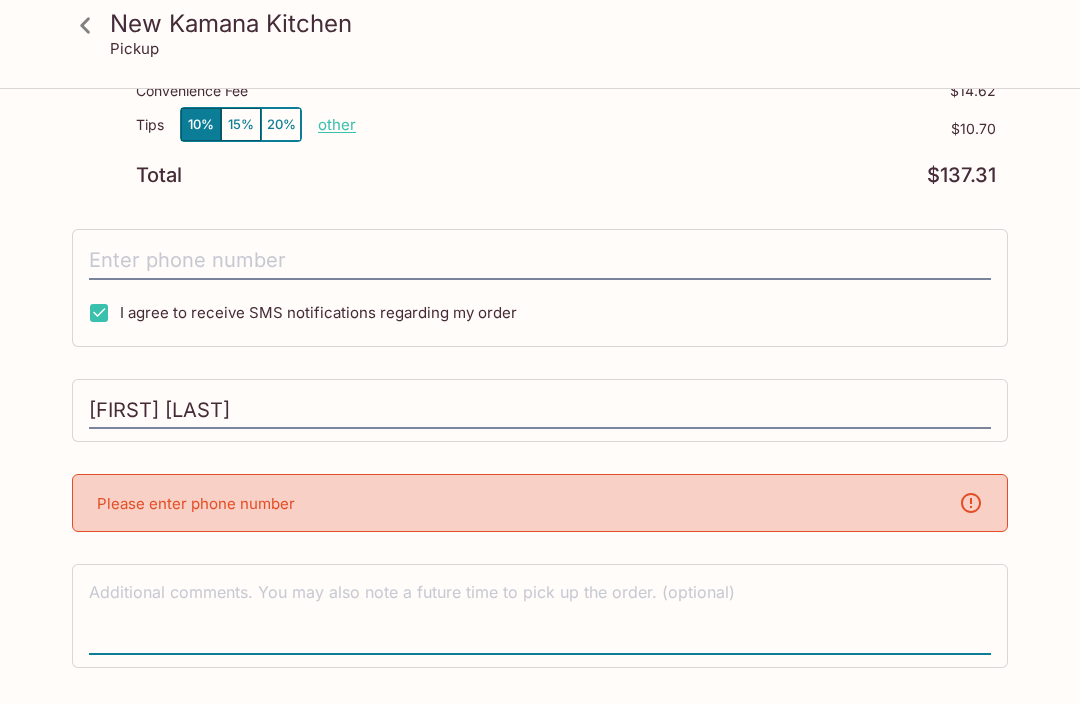 scroll, scrollTop: 805, scrollLeft: 0, axis: vertical 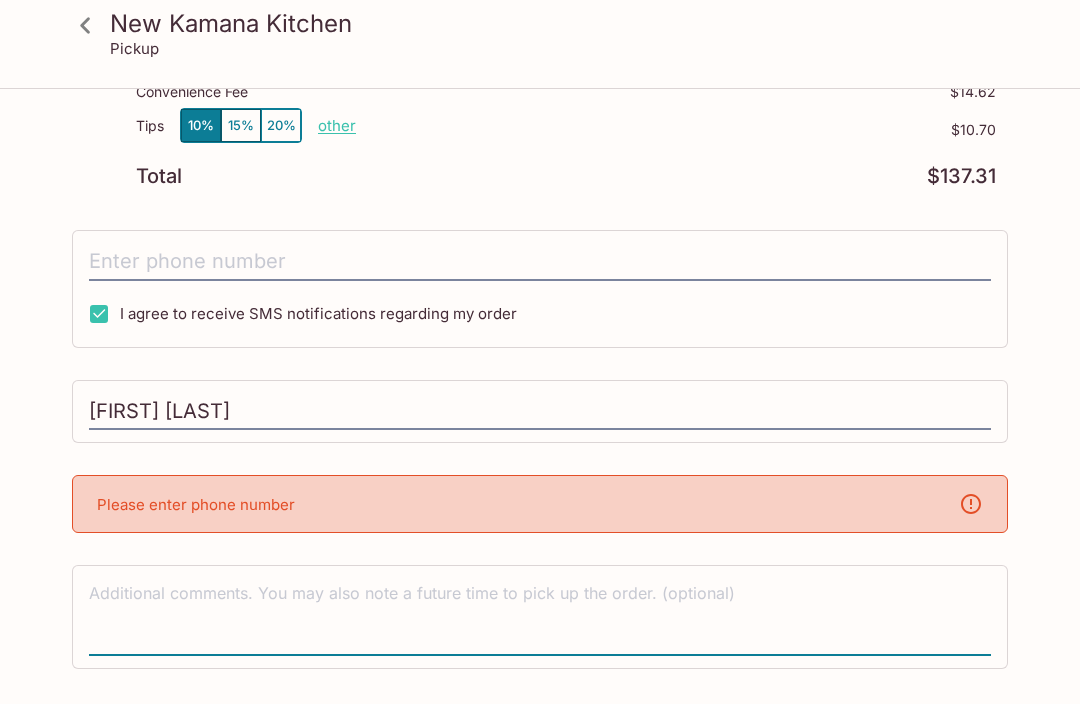 click on "[FIRST] [LAST]" at bounding box center [540, 412] 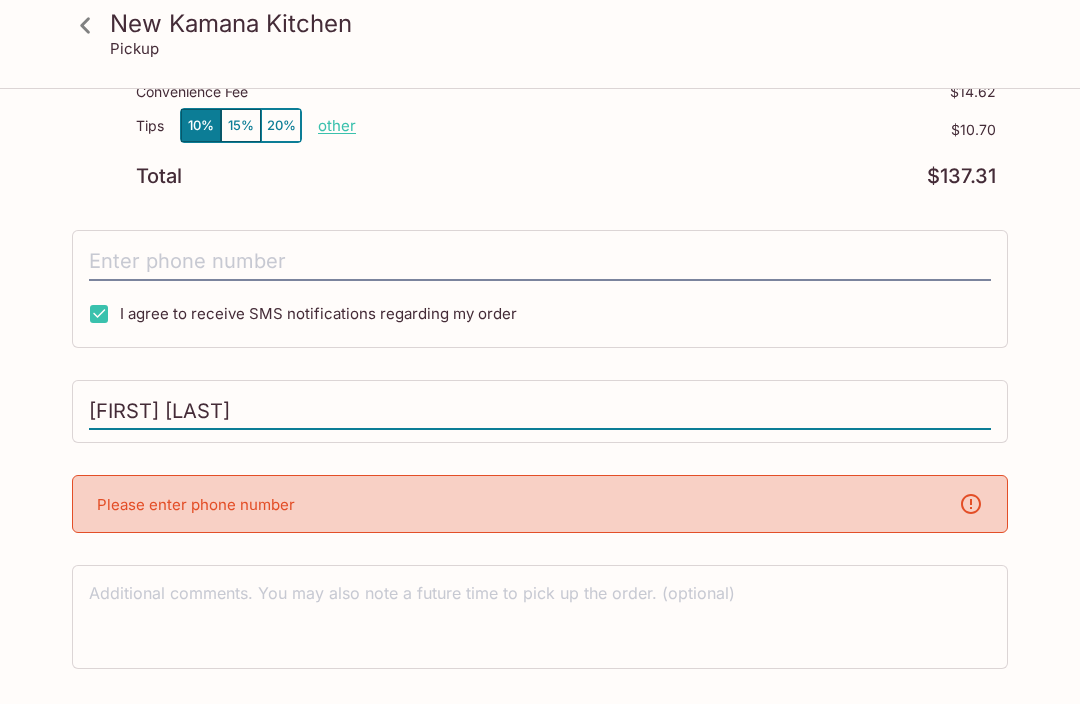 click at bounding box center [540, 616] 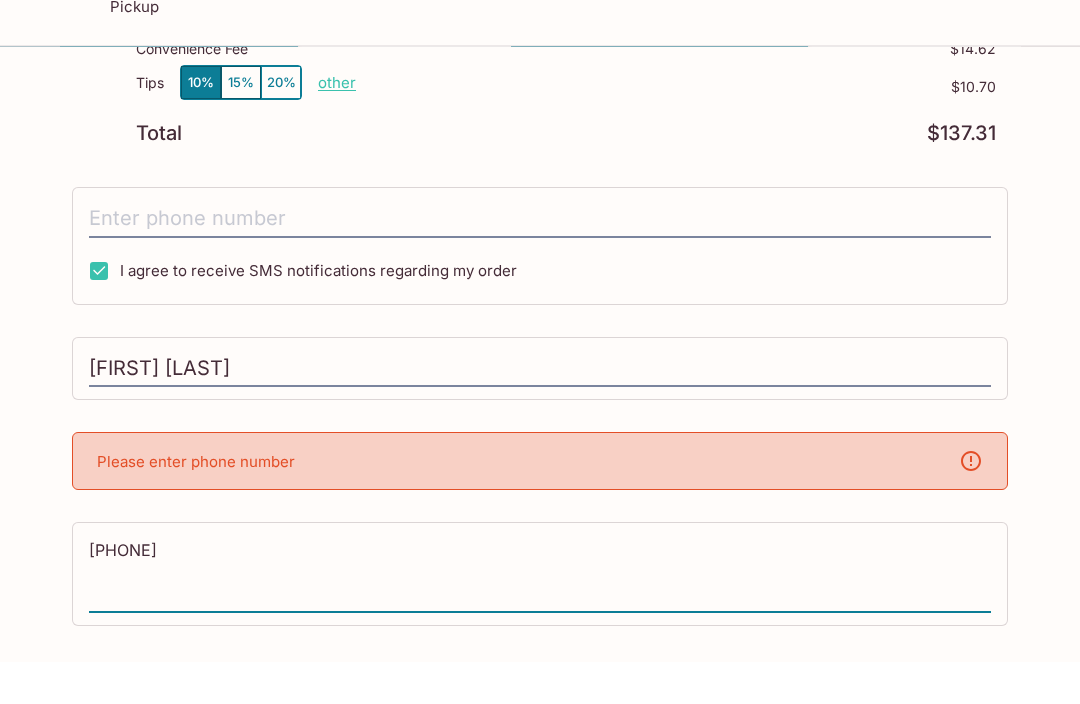 scroll, scrollTop: 895, scrollLeft: 0, axis: vertical 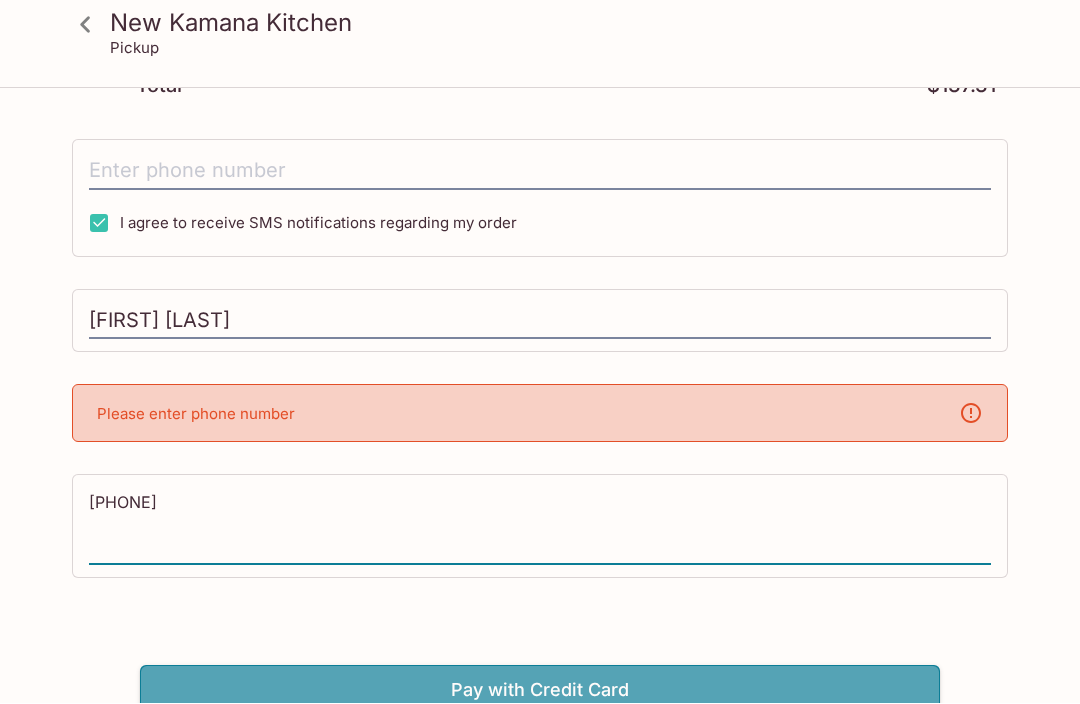 type on "[PHONE]" 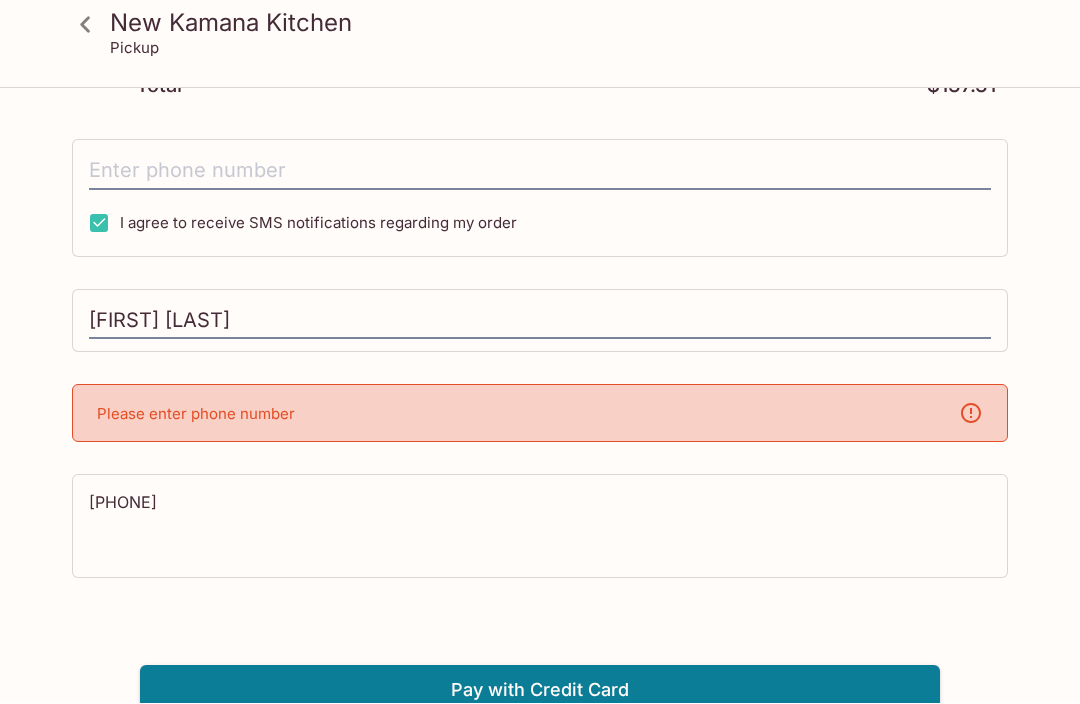 scroll, scrollTop: 840, scrollLeft: 0, axis: vertical 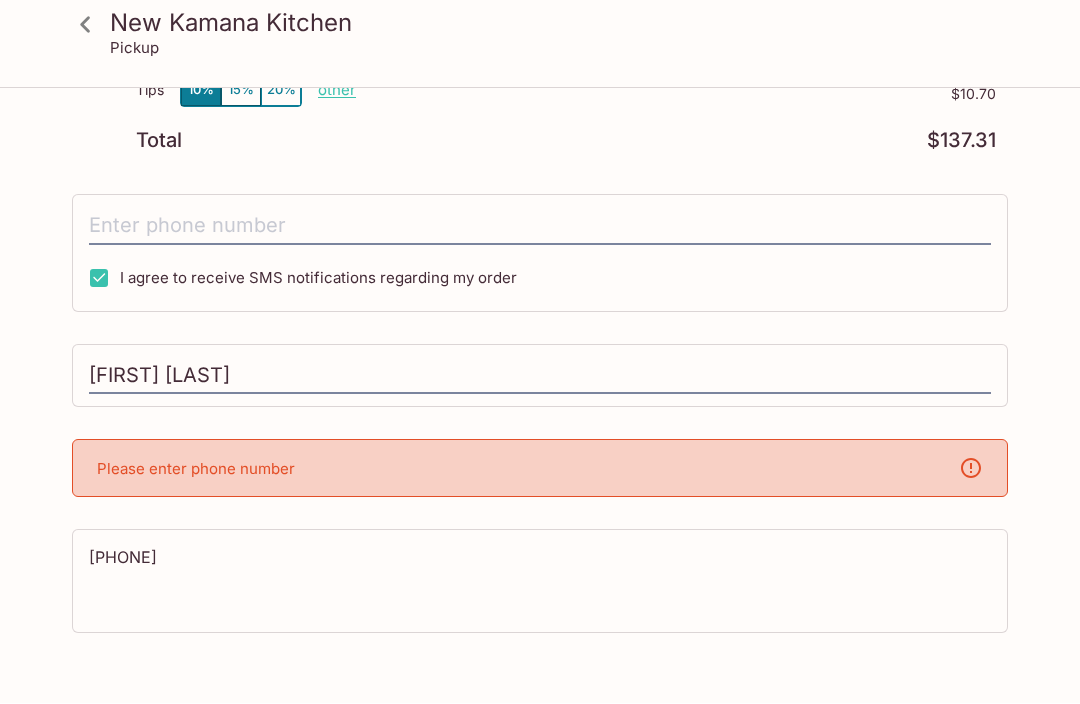 click on "[FIRST] [LAST]" at bounding box center (540, 377) 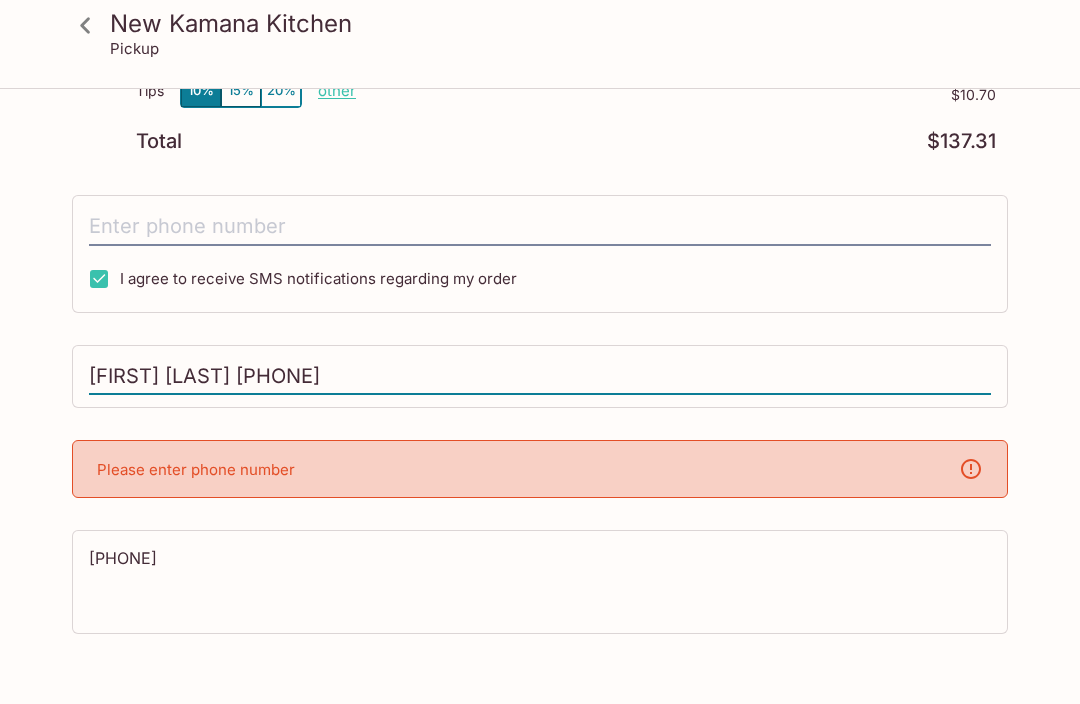 type on "[FIRST] [LAST] [PHONE]" 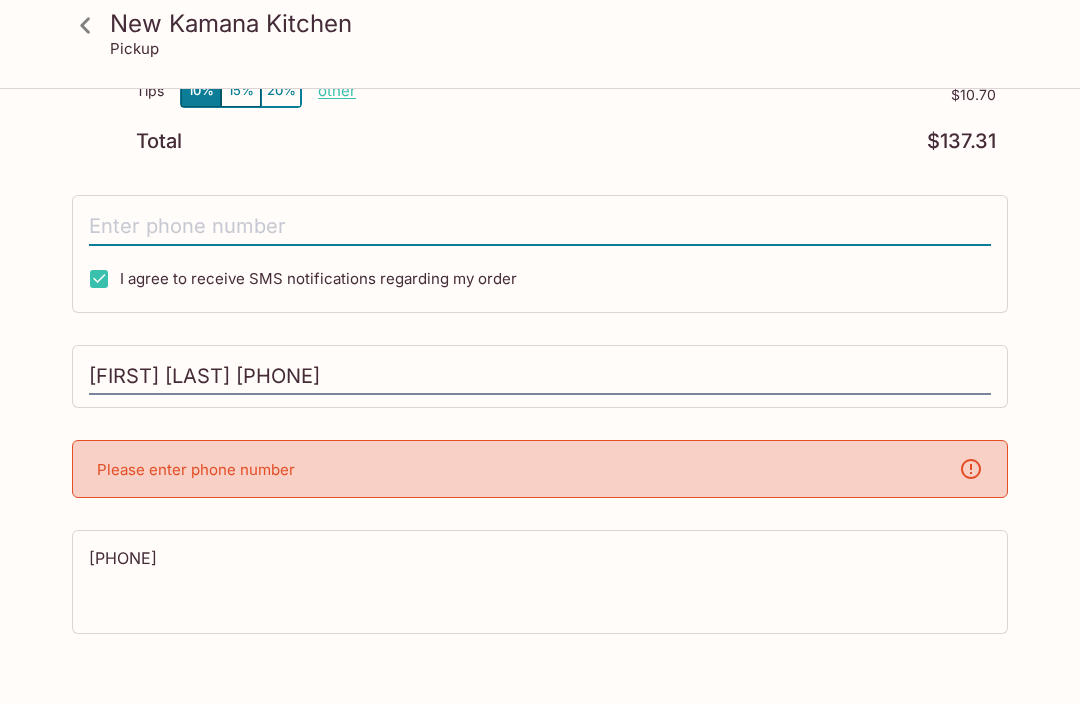 type on "([PHONE]) [PHONE]" 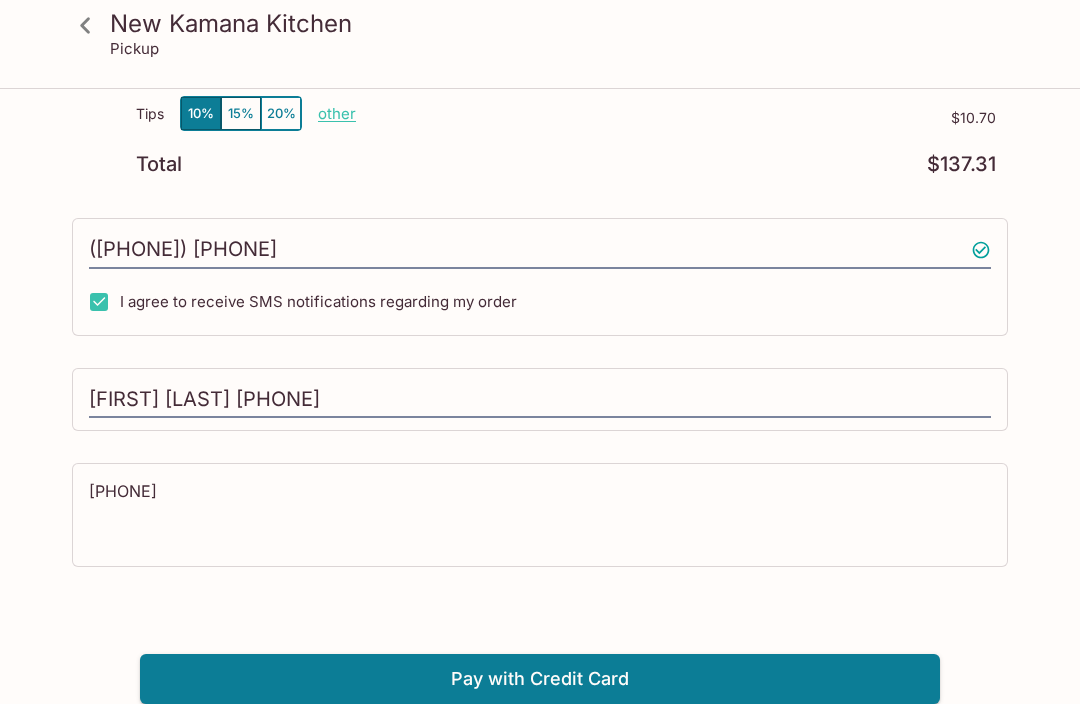 scroll, scrollTop: 750, scrollLeft: 0, axis: vertical 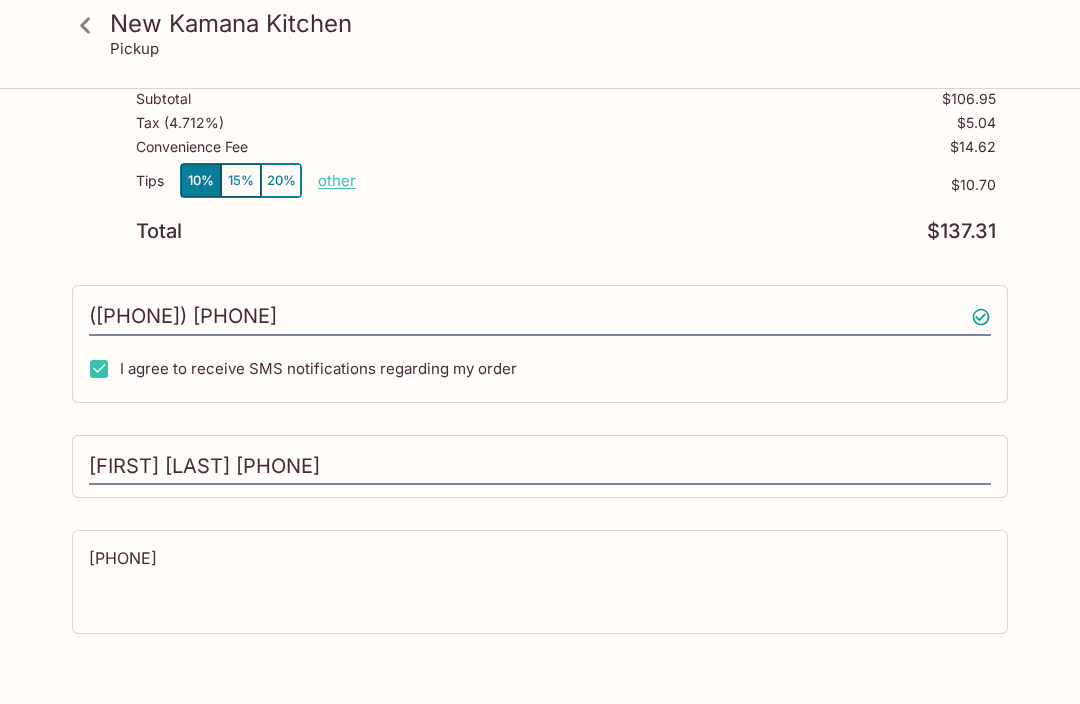 click on "[FIRST] [LAST] [PHONE]" at bounding box center (540, 467) 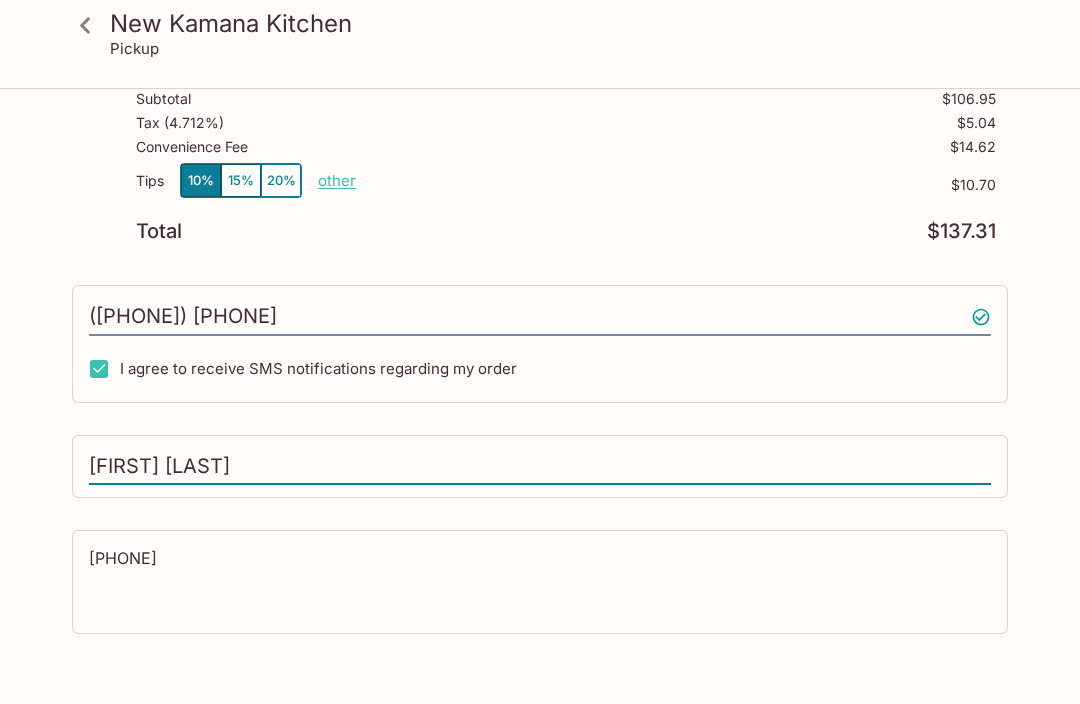 type on "[FIRST] [LAST]" 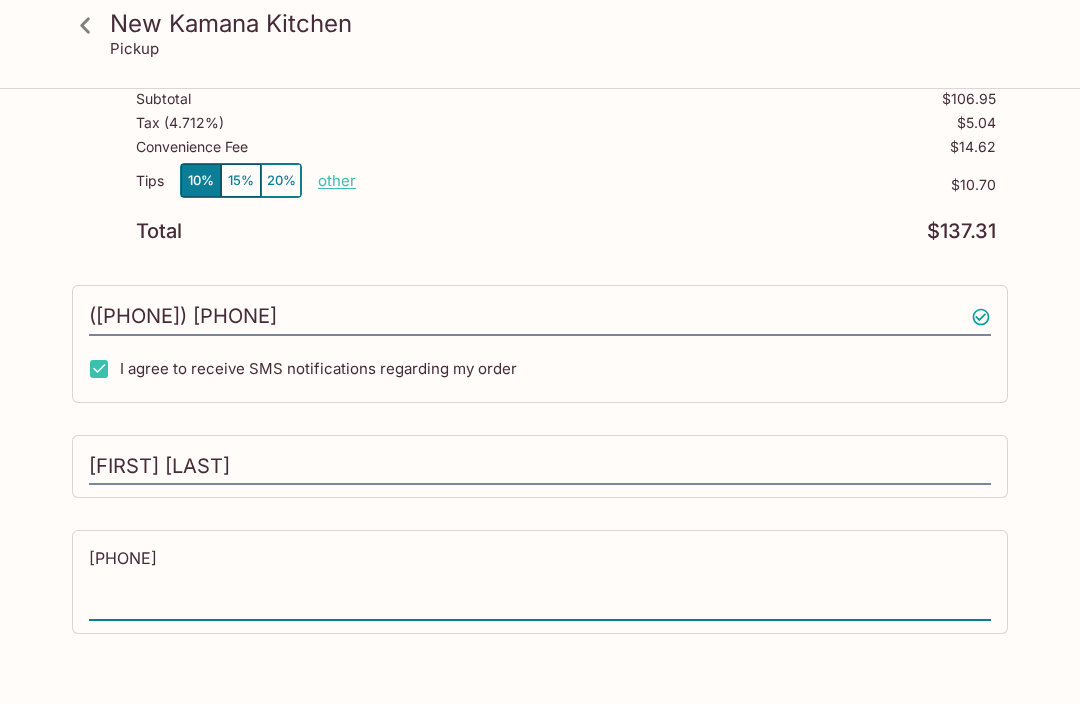 click on "[PHONE]" at bounding box center [540, 581] 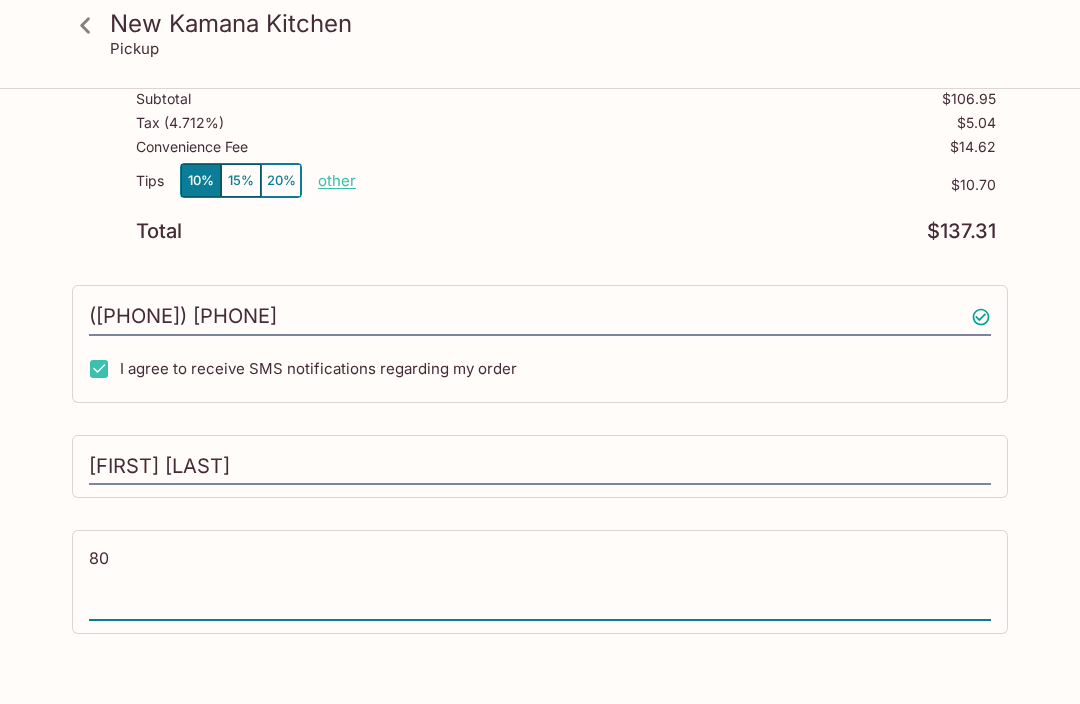 type on "8" 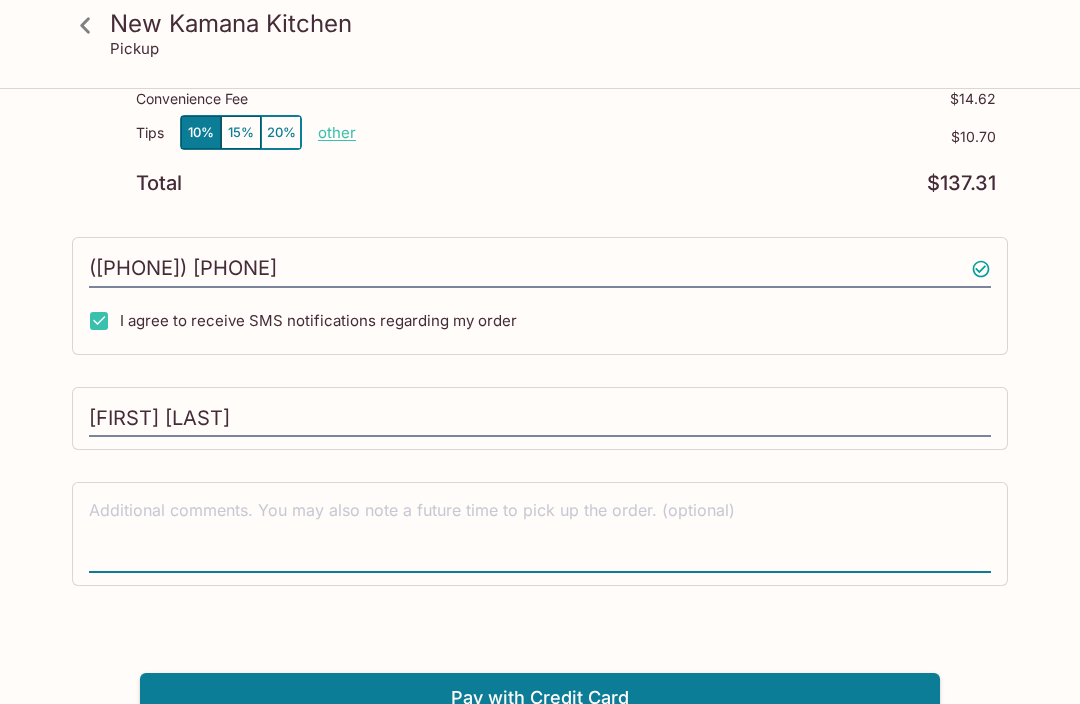 scroll, scrollTop: 805, scrollLeft: 0, axis: vertical 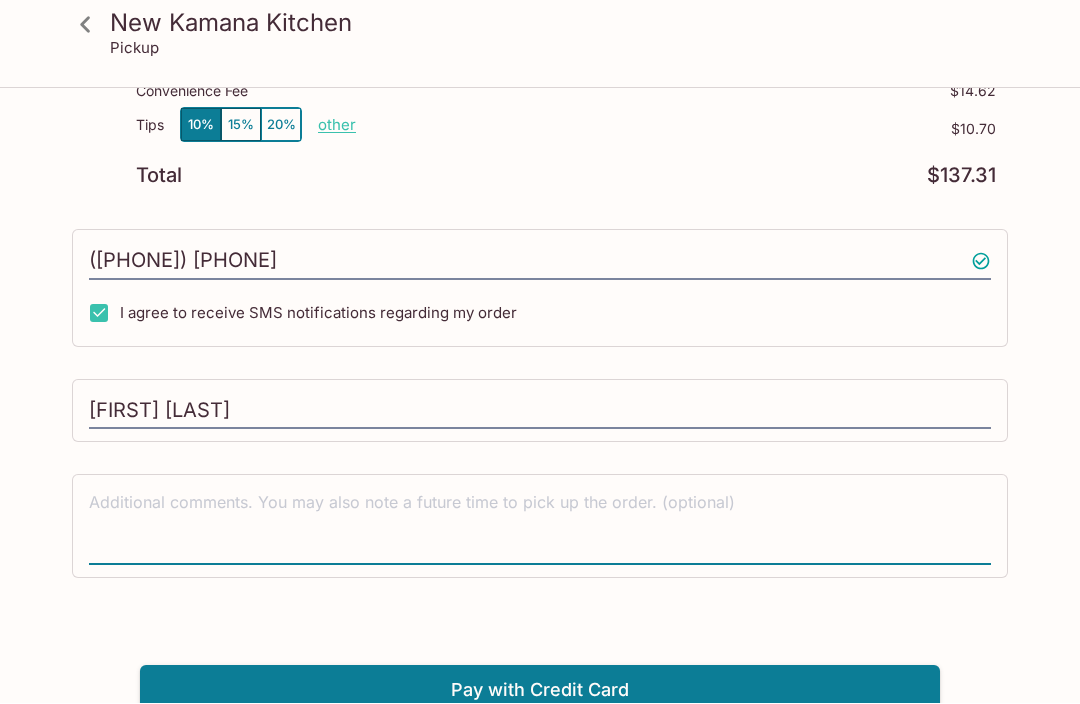 type 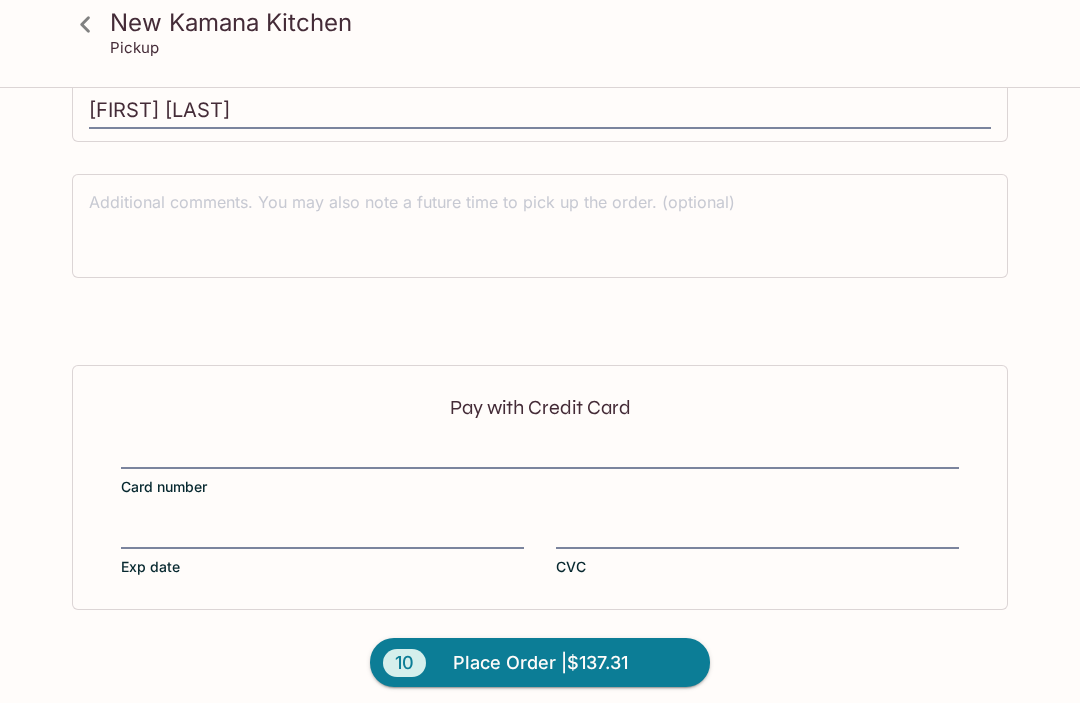 scroll, scrollTop: 1050, scrollLeft: 0, axis: vertical 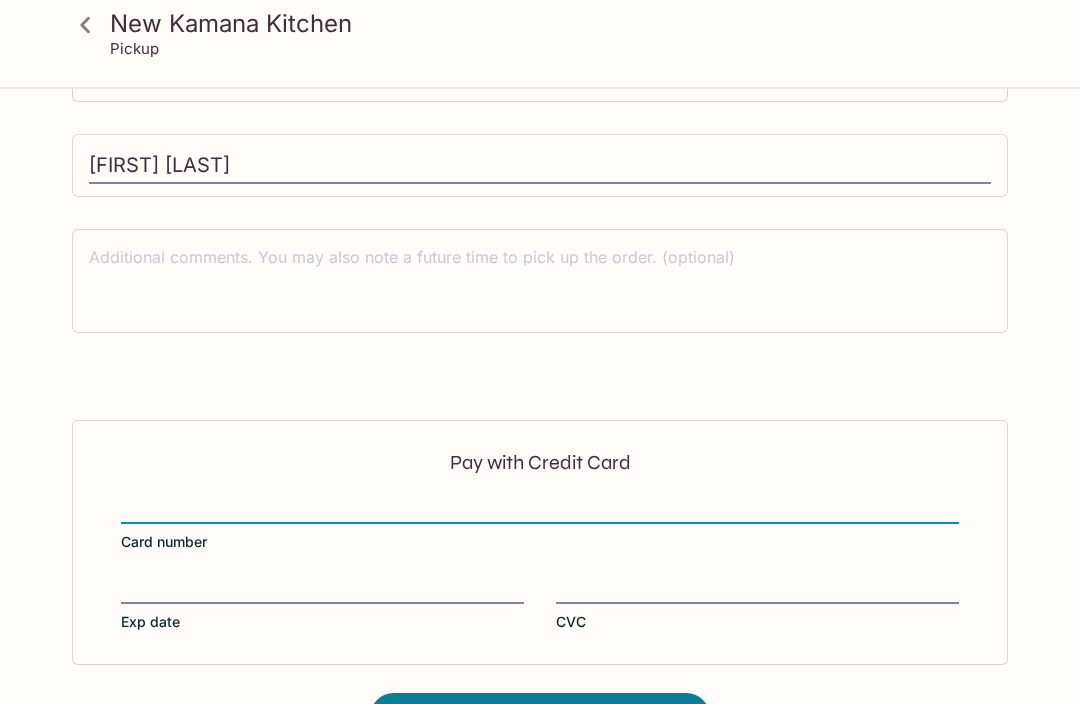 click at bounding box center [540, 510] 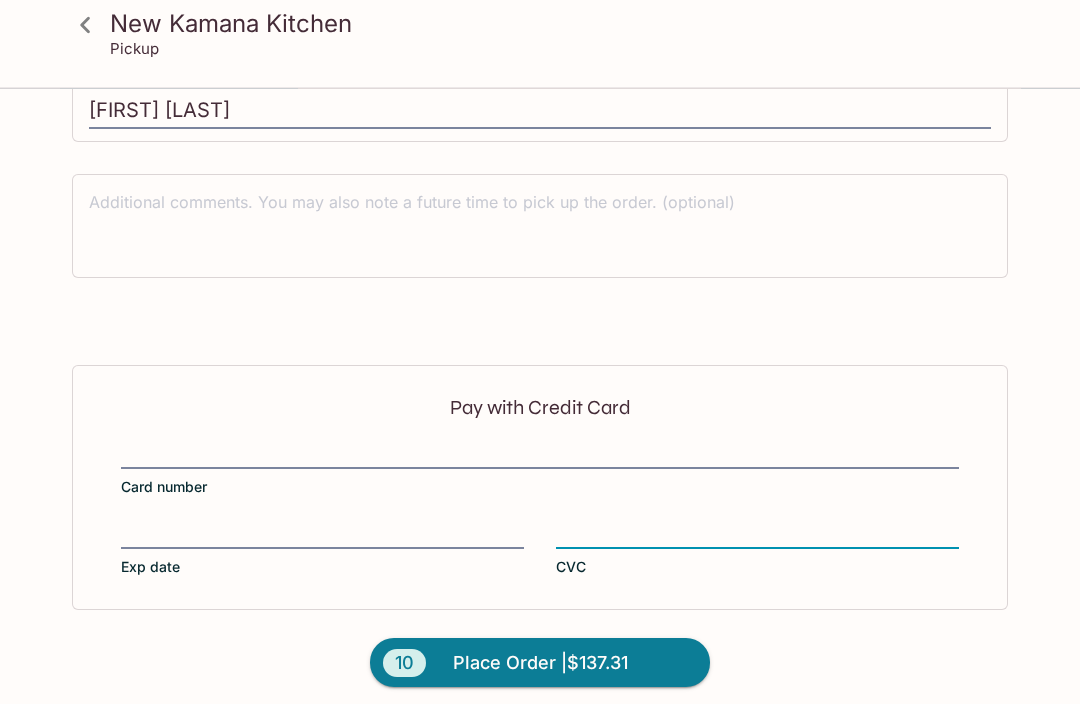 scroll, scrollTop: 1105, scrollLeft: 0, axis: vertical 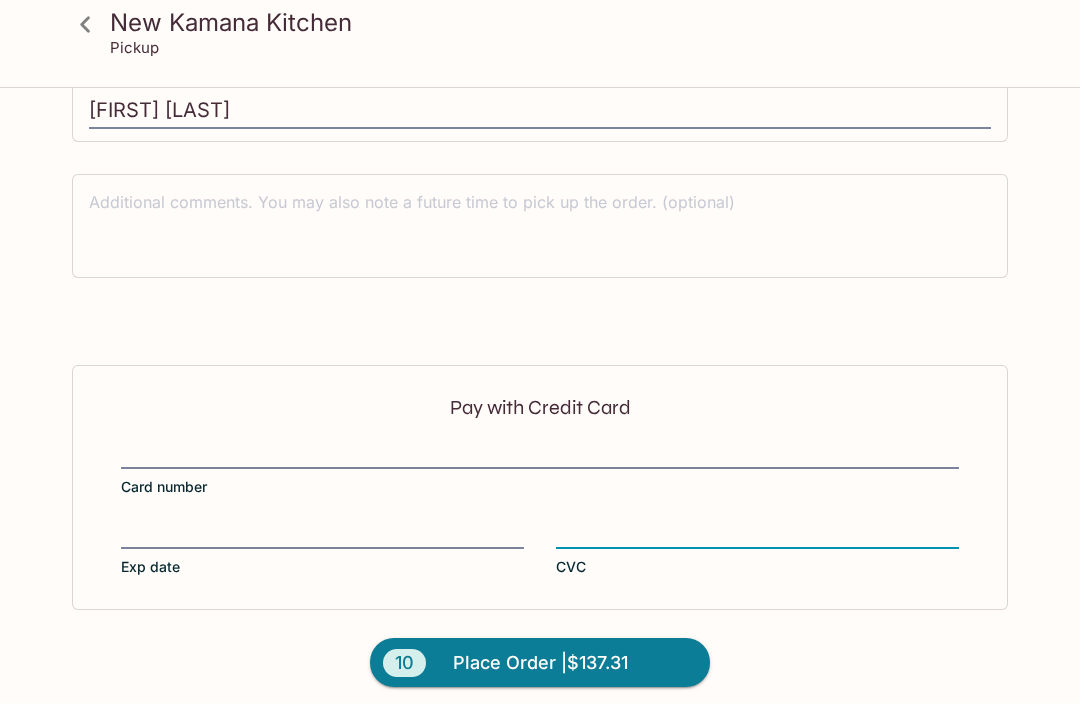 click on "Place Order |  $137.31" at bounding box center (540, 664) 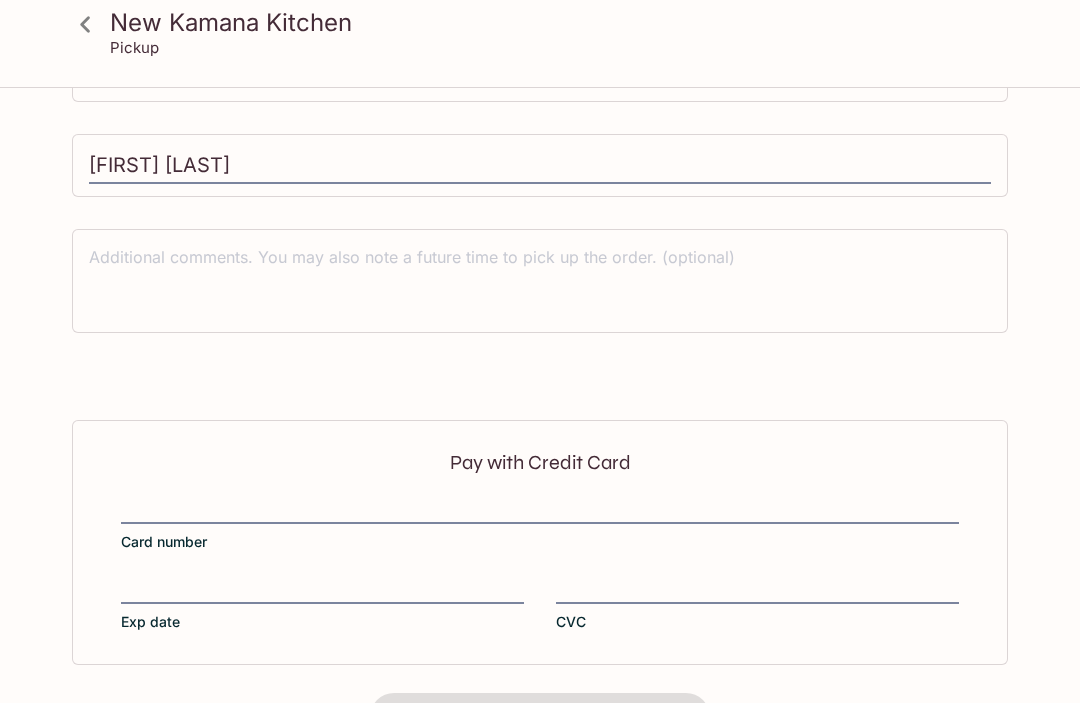 scroll, scrollTop: 391, scrollLeft: 0, axis: vertical 